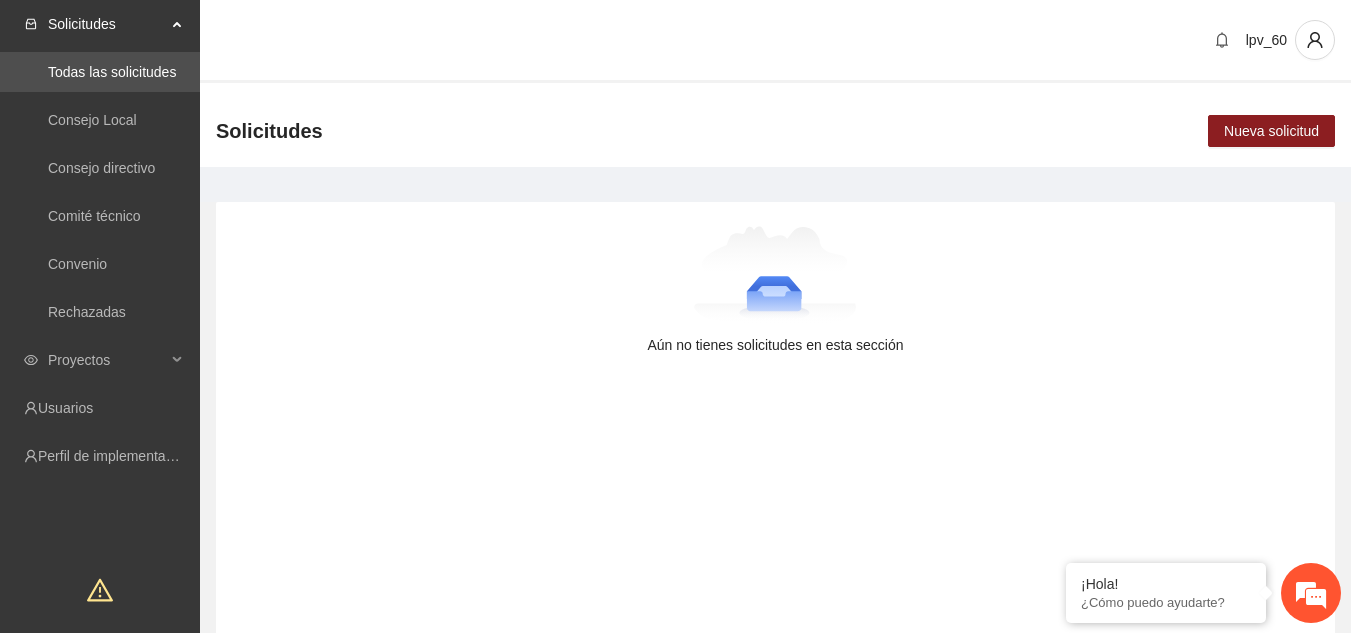 scroll, scrollTop: 0, scrollLeft: 0, axis: both 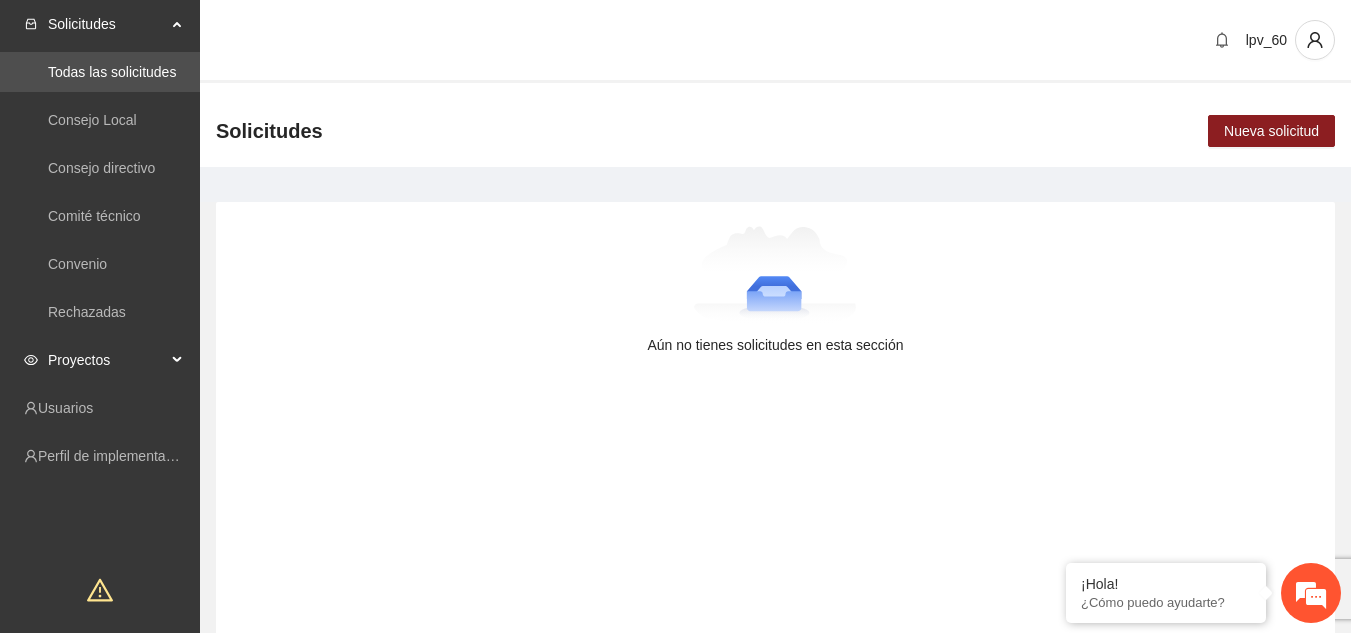 click on "Proyectos" at bounding box center [107, 360] 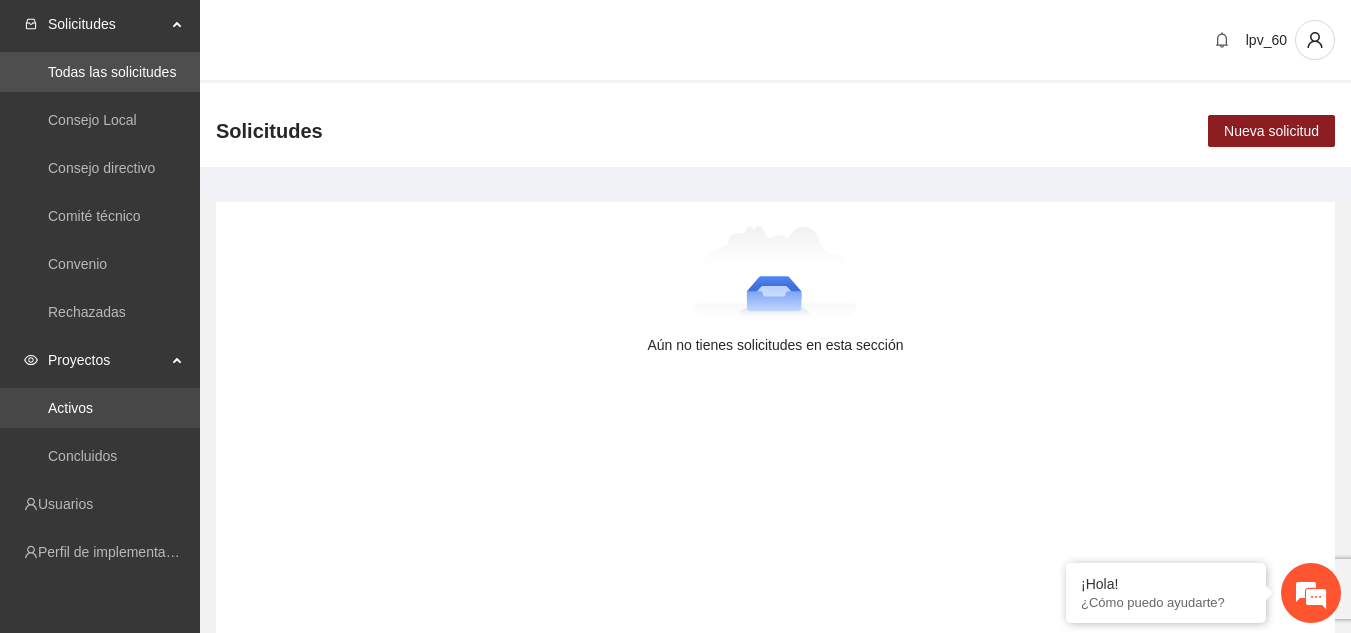 click on "Activos" at bounding box center (70, 408) 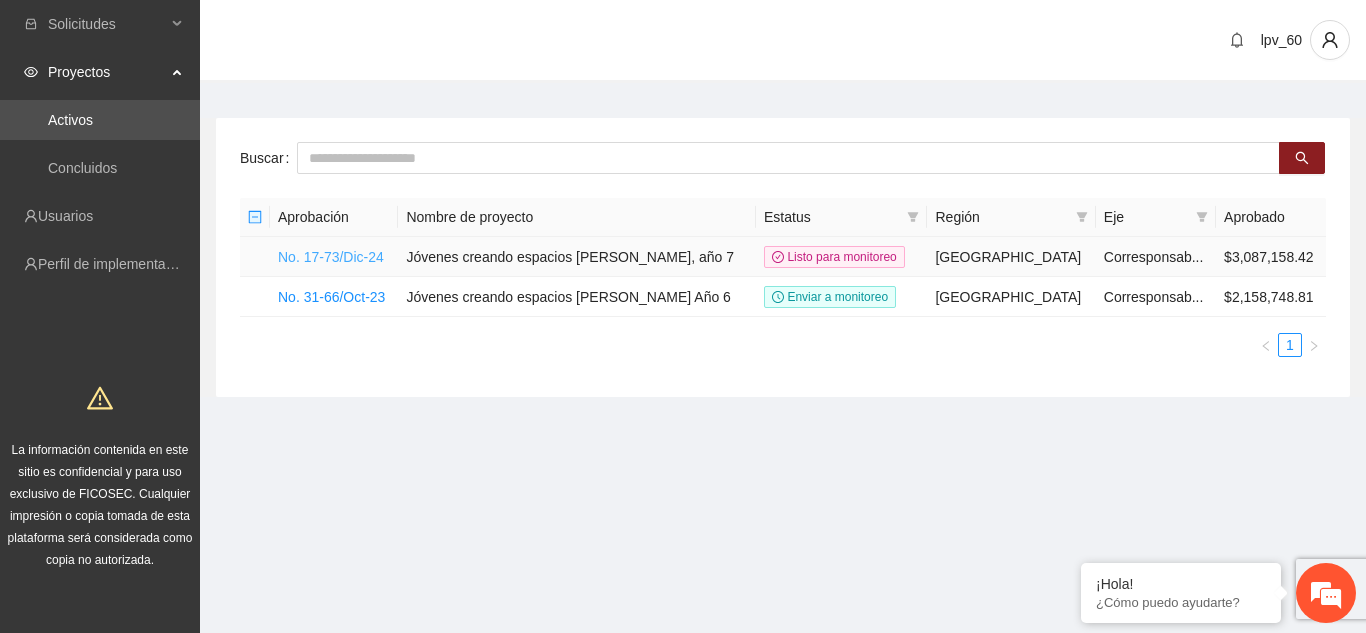 click on "No. 17-73/Dic-24" at bounding box center (331, 257) 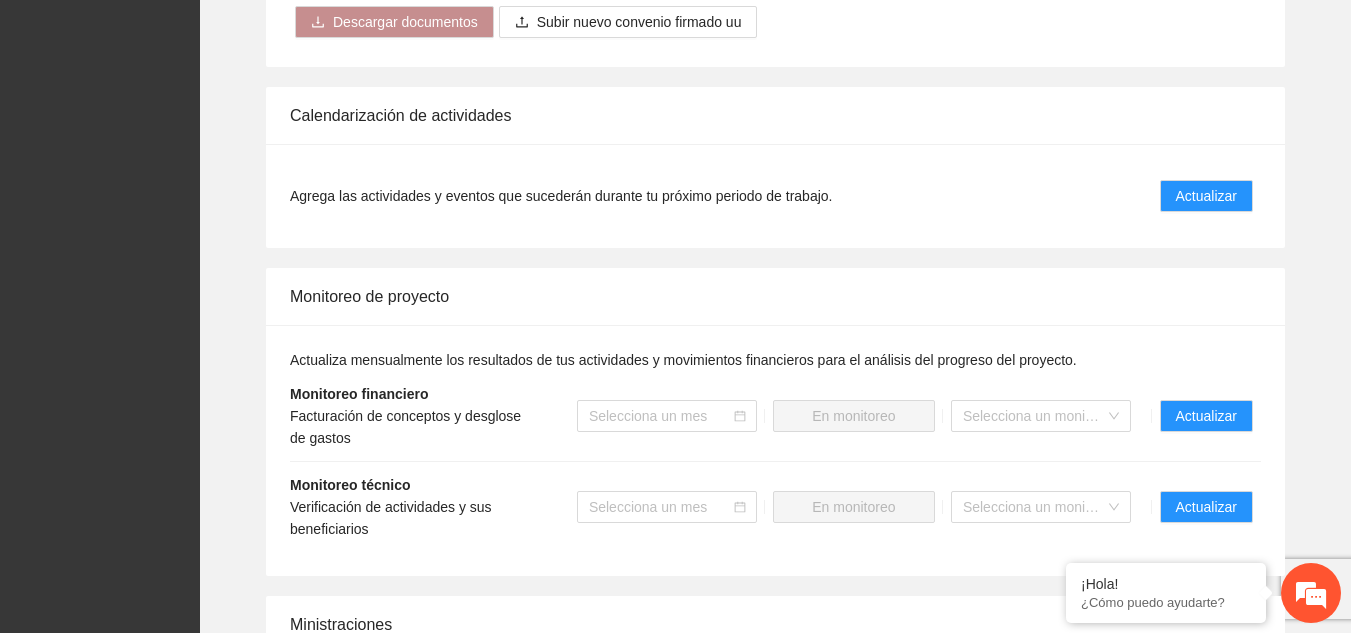 scroll, scrollTop: 2047, scrollLeft: 0, axis: vertical 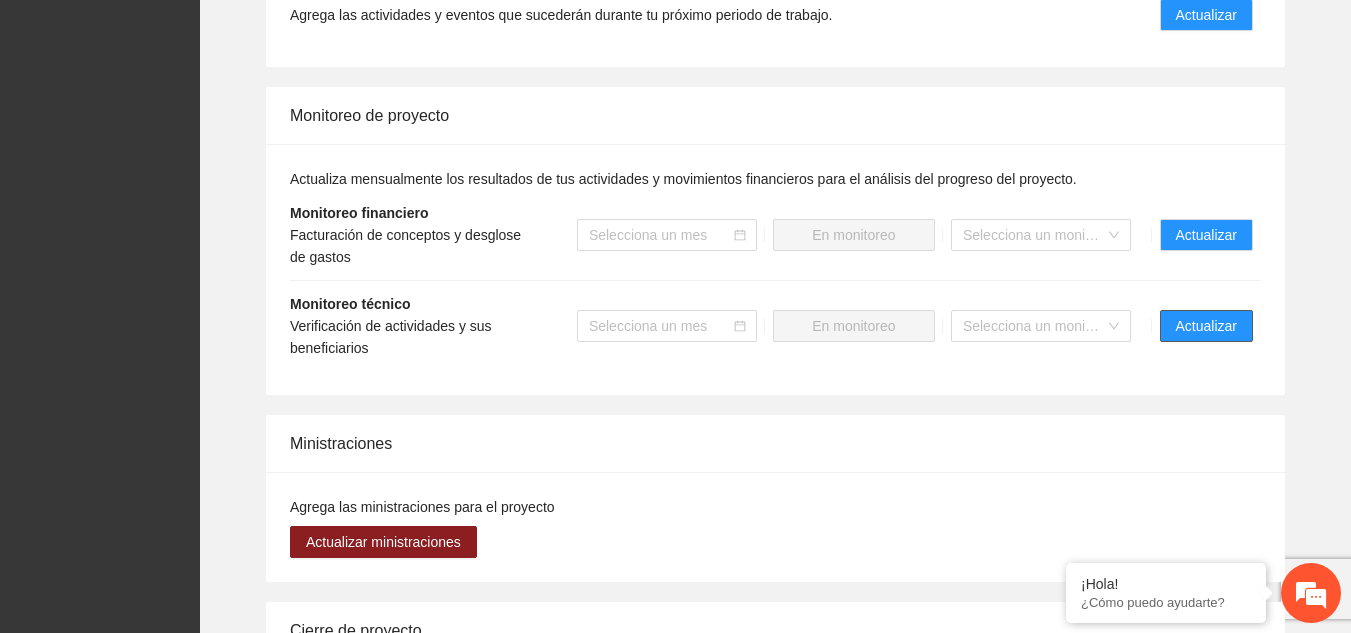 click on "Actualizar" at bounding box center (1206, 326) 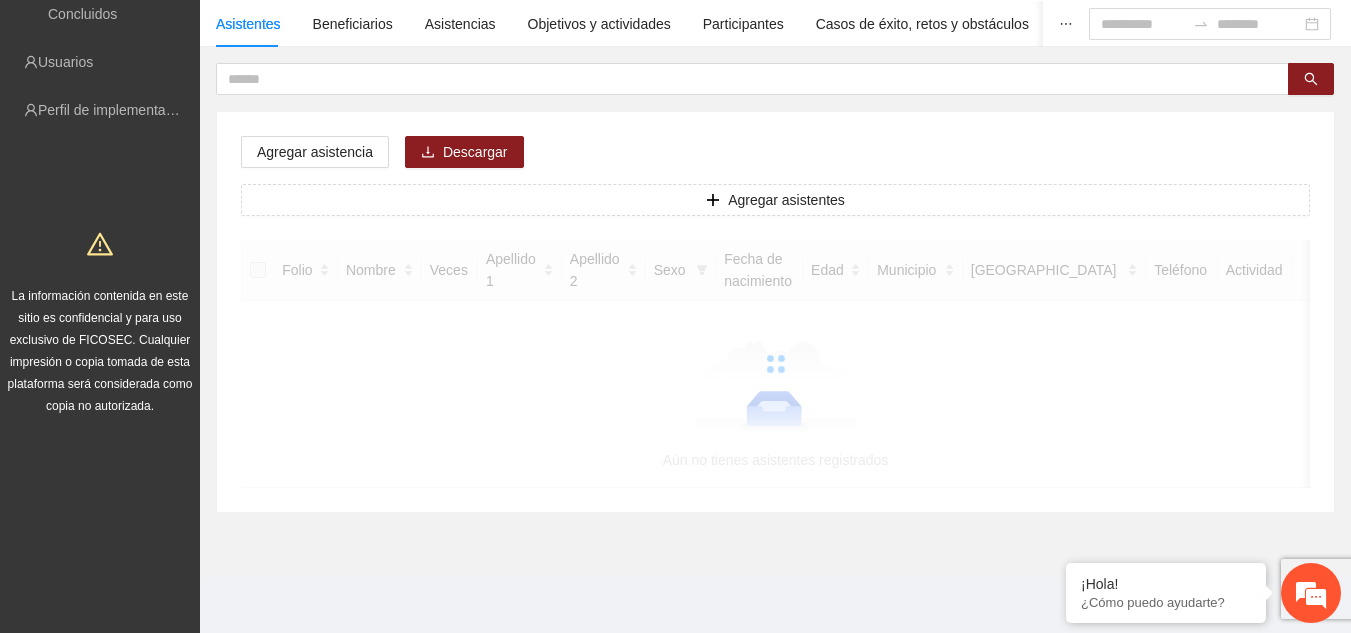 scroll, scrollTop: 0, scrollLeft: 0, axis: both 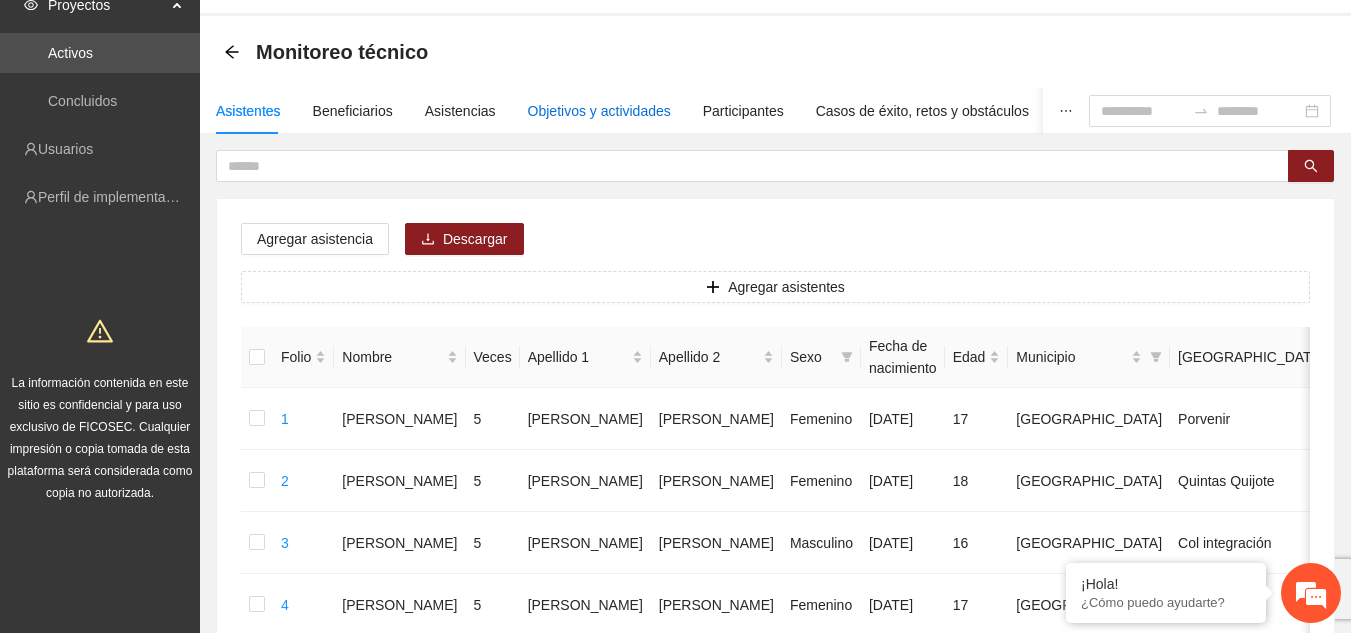 click on "Objetivos y actividades" at bounding box center [599, 111] 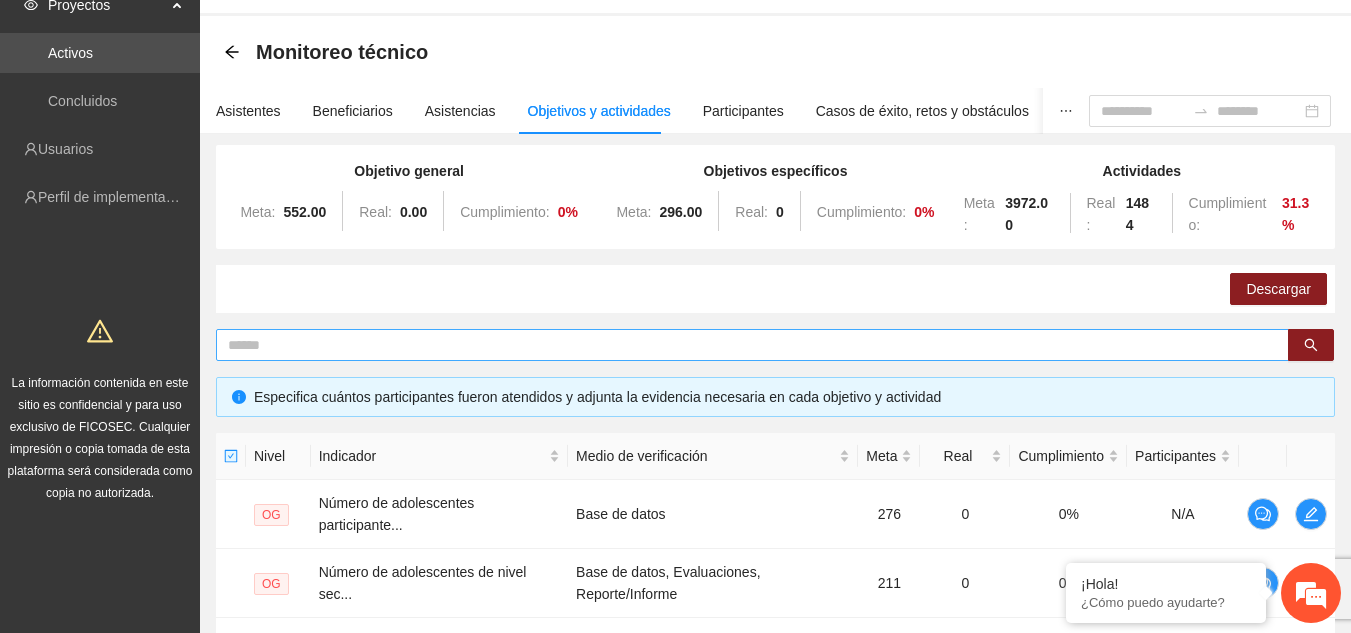 click at bounding box center [744, 345] 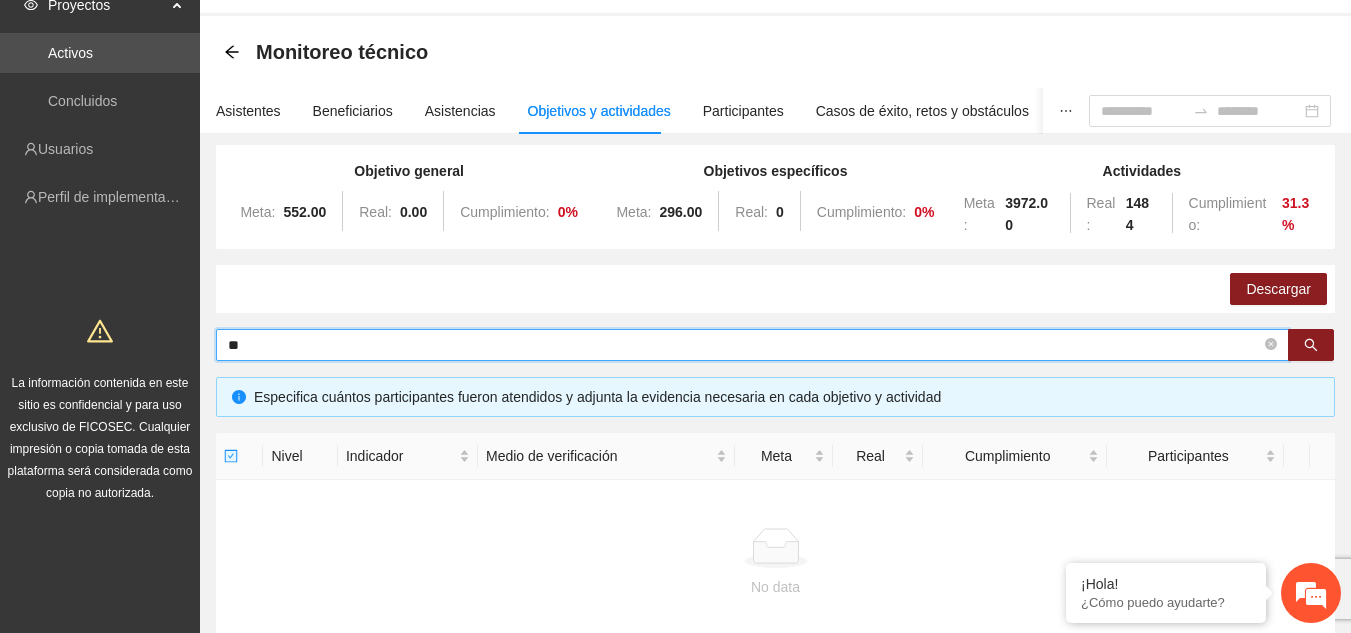 type on "*" 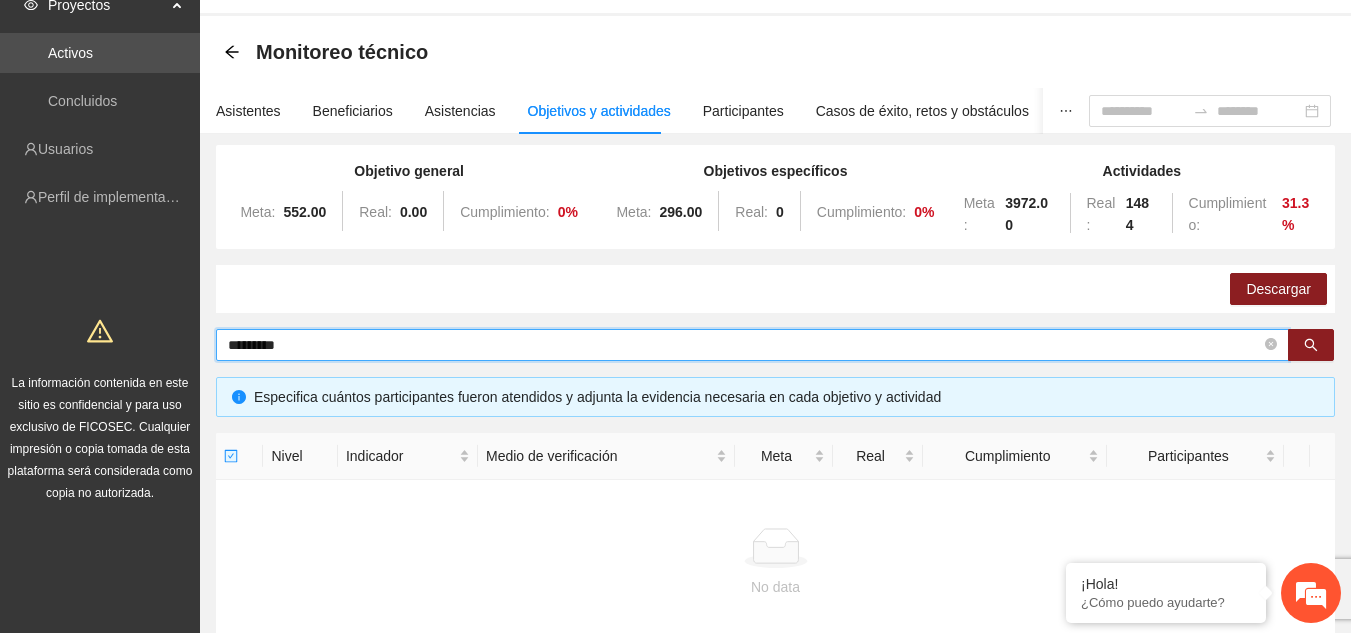 type on "*********" 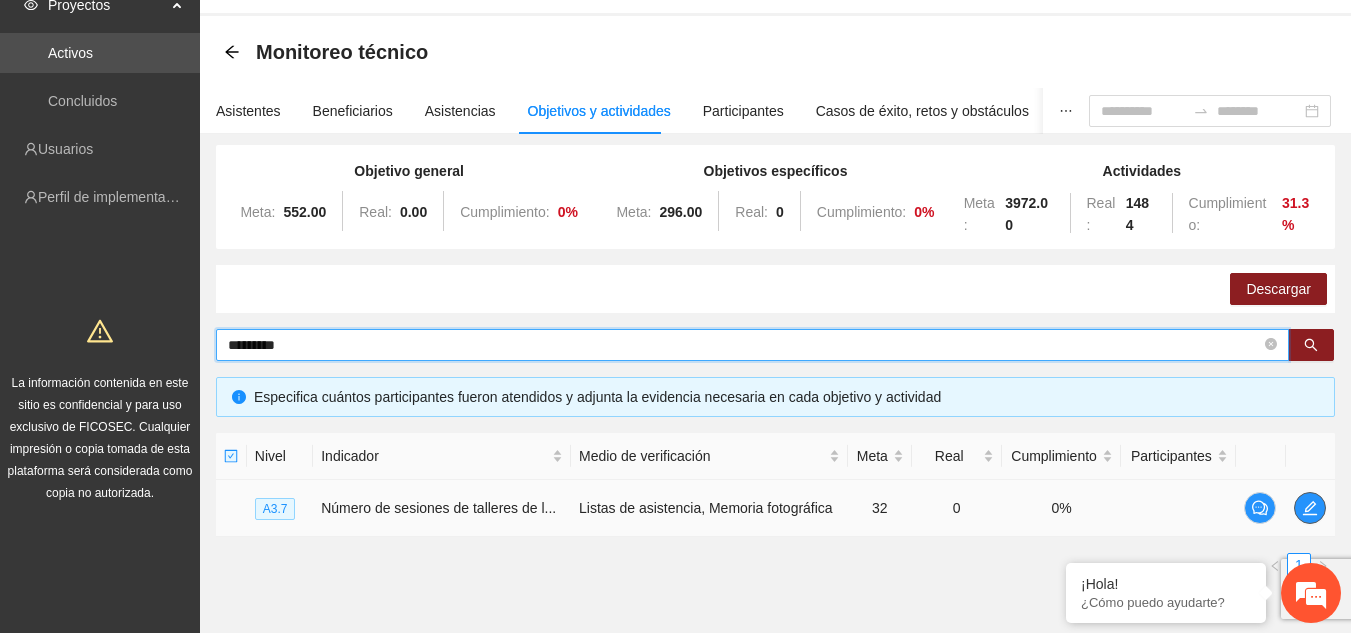 click 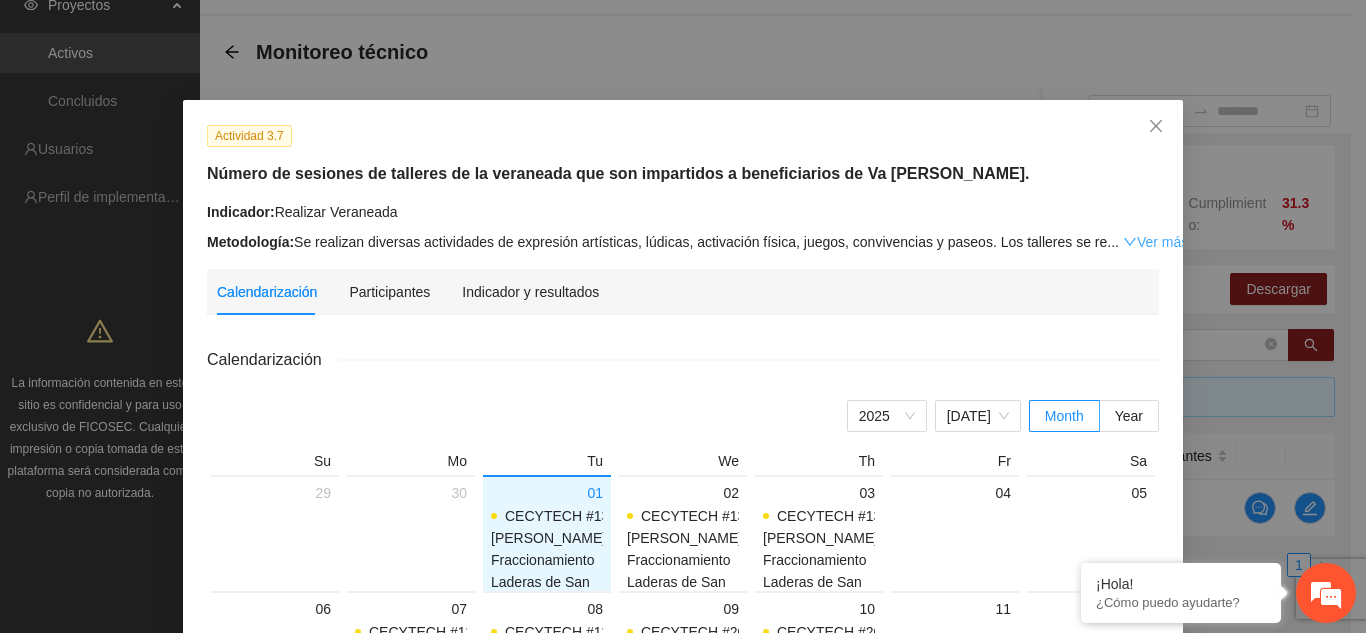 click on "Ver más" at bounding box center [1155, 242] 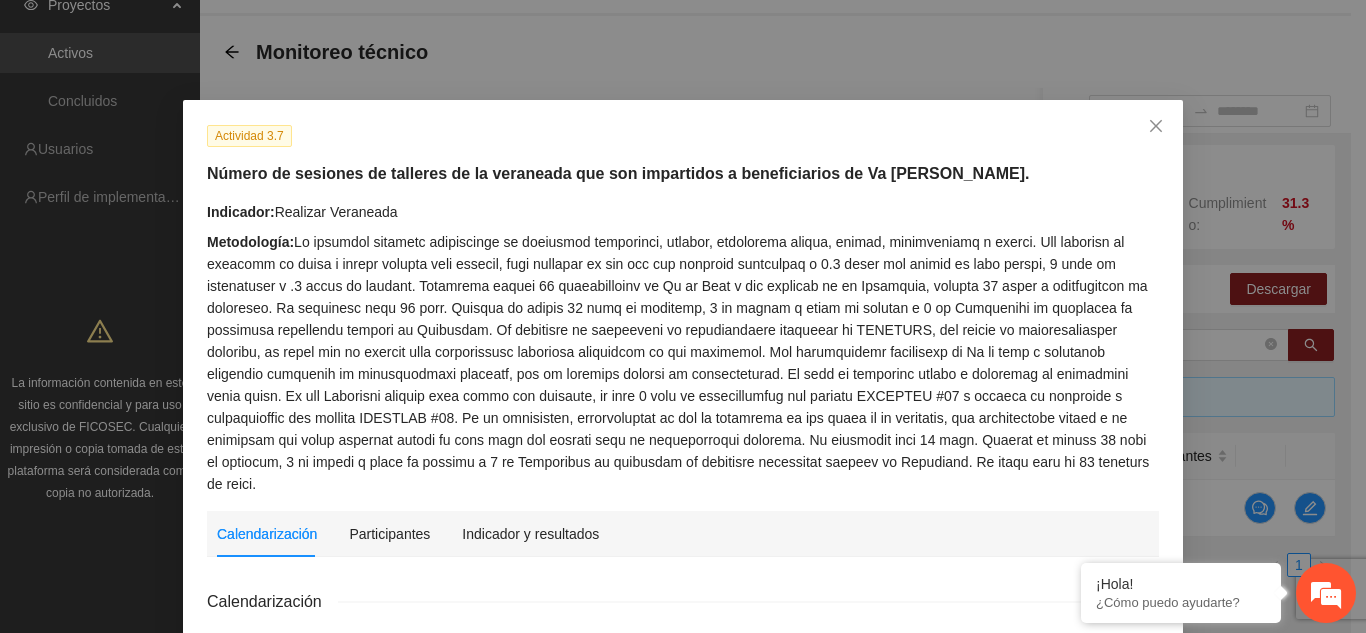 click on "Metodología:" at bounding box center (683, 363) 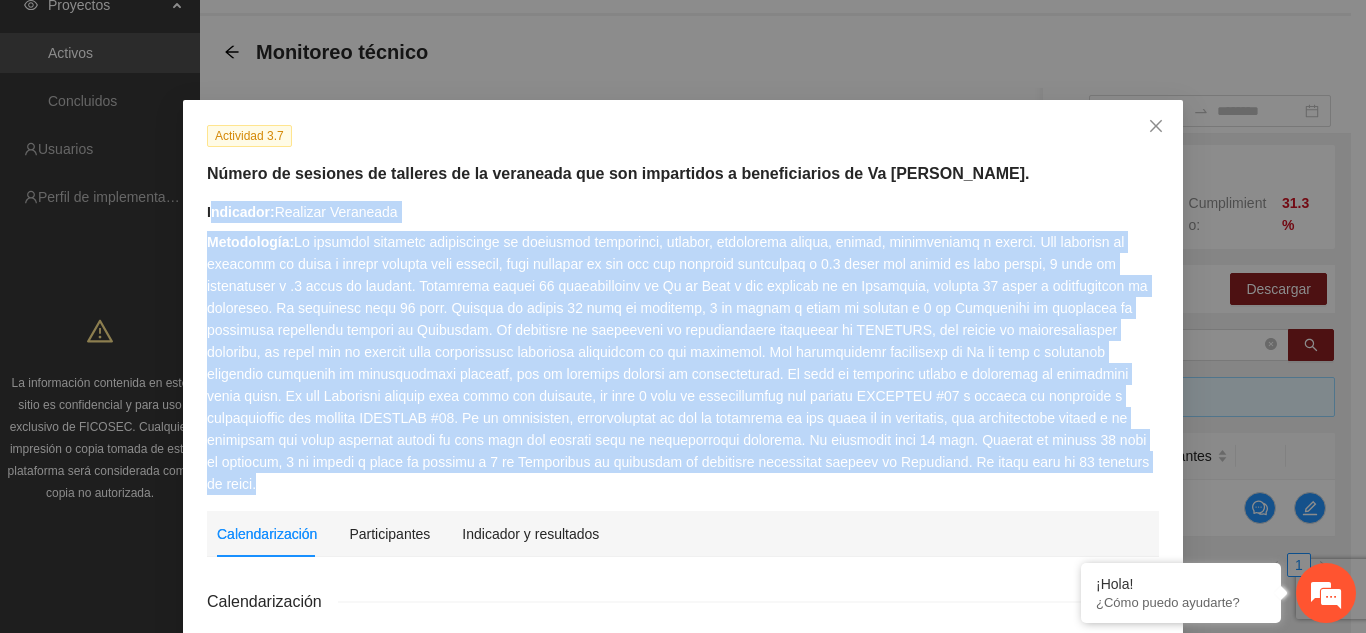 drag, startPoint x: 882, startPoint y: 457, endPoint x: 206, endPoint y: 208, distance: 720.4006 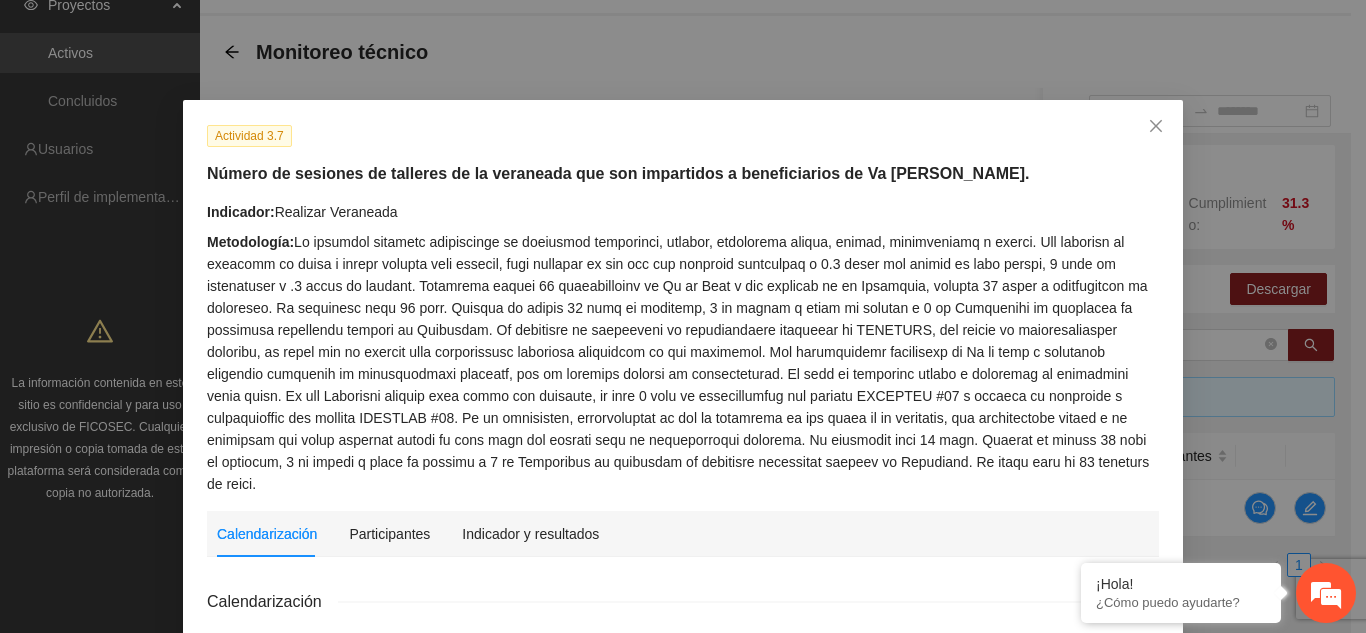 click on "Actividad 3.7 Número de sesiones de talleres de la veraneada que son impartidos a beneficiarios de Va [PERSON_NAME]. Indicador:  Realizar Veraneada Metodología:" at bounding box center [683, 309] 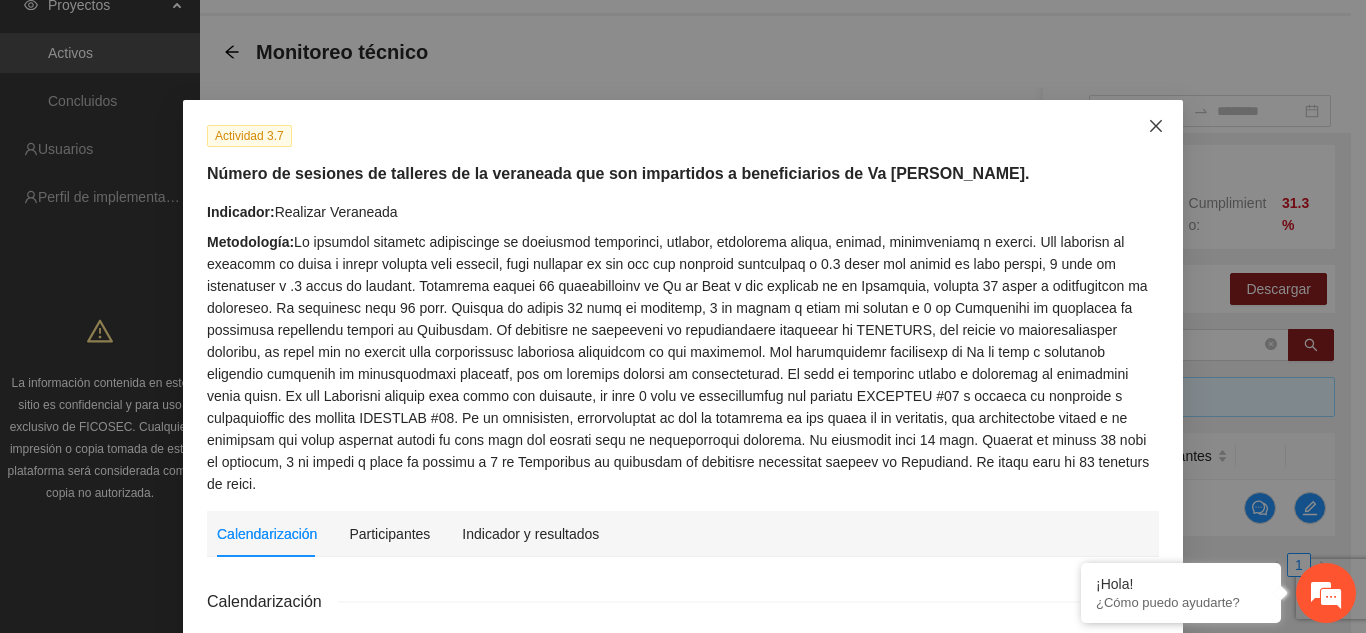 click 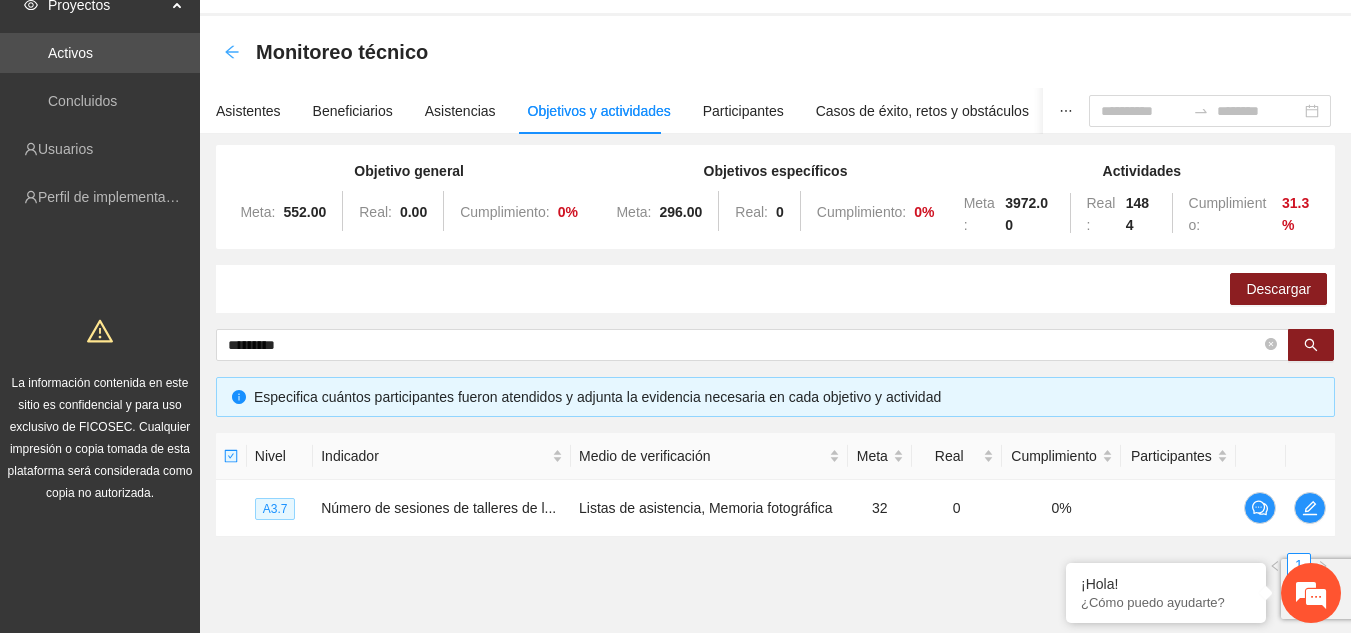 click 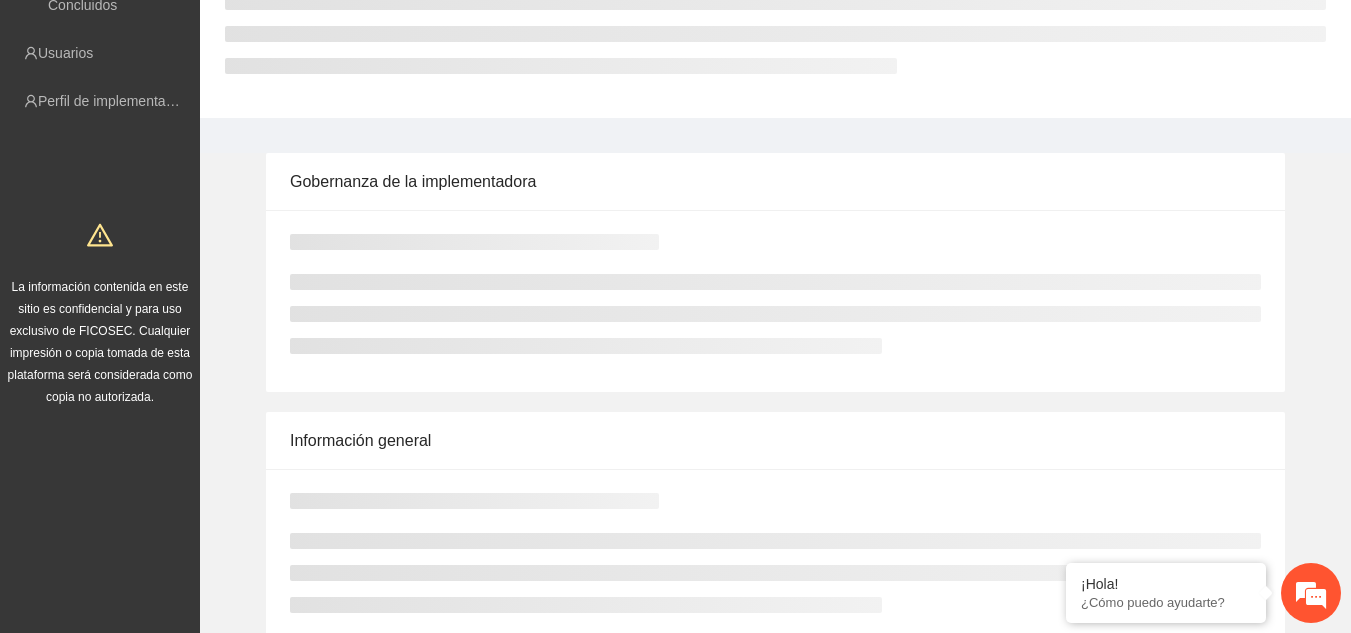 scroll, scrollTop: 0, scrollLeft: 0, axis: both 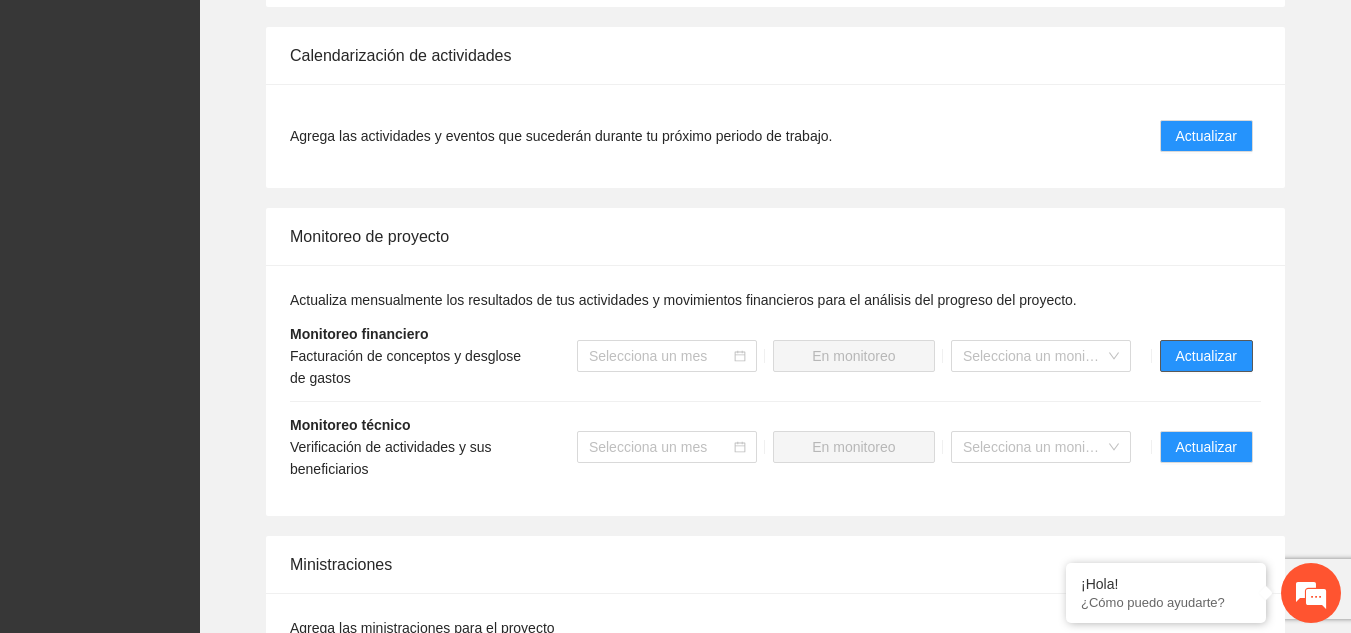 click on "Actualizar" at bounding box center (1206, 356) 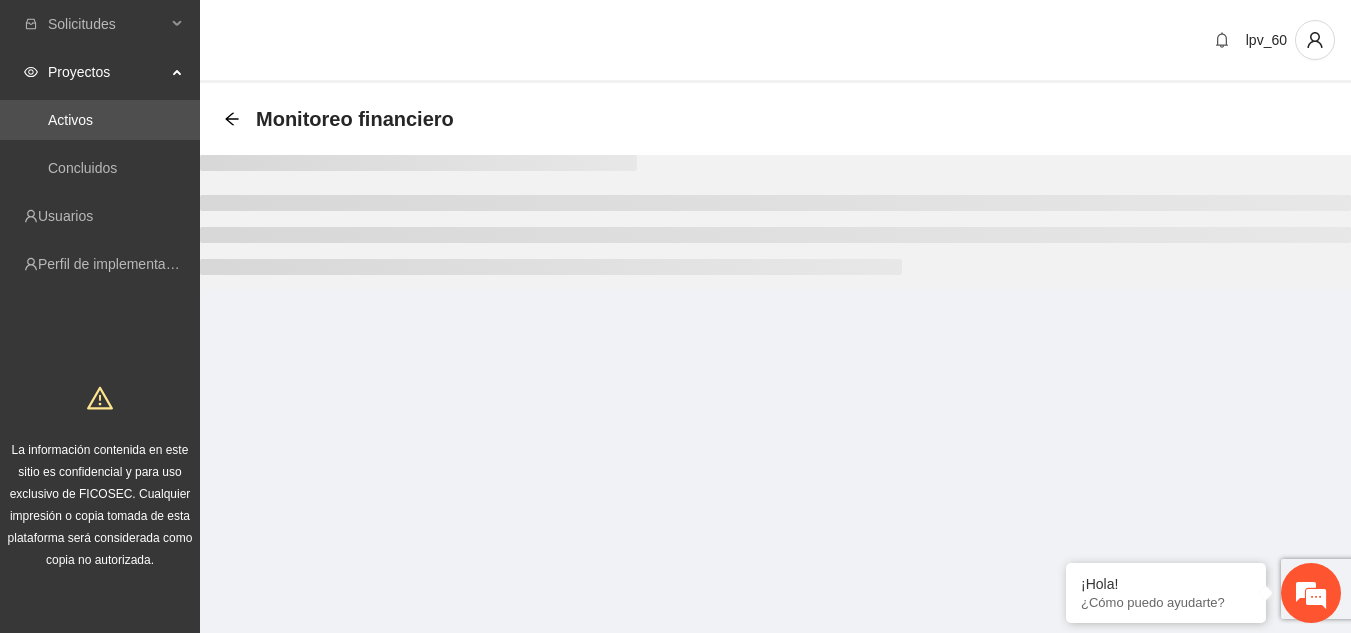 scroll, scrollTop: 0, scrollLeft: 0, axis: both 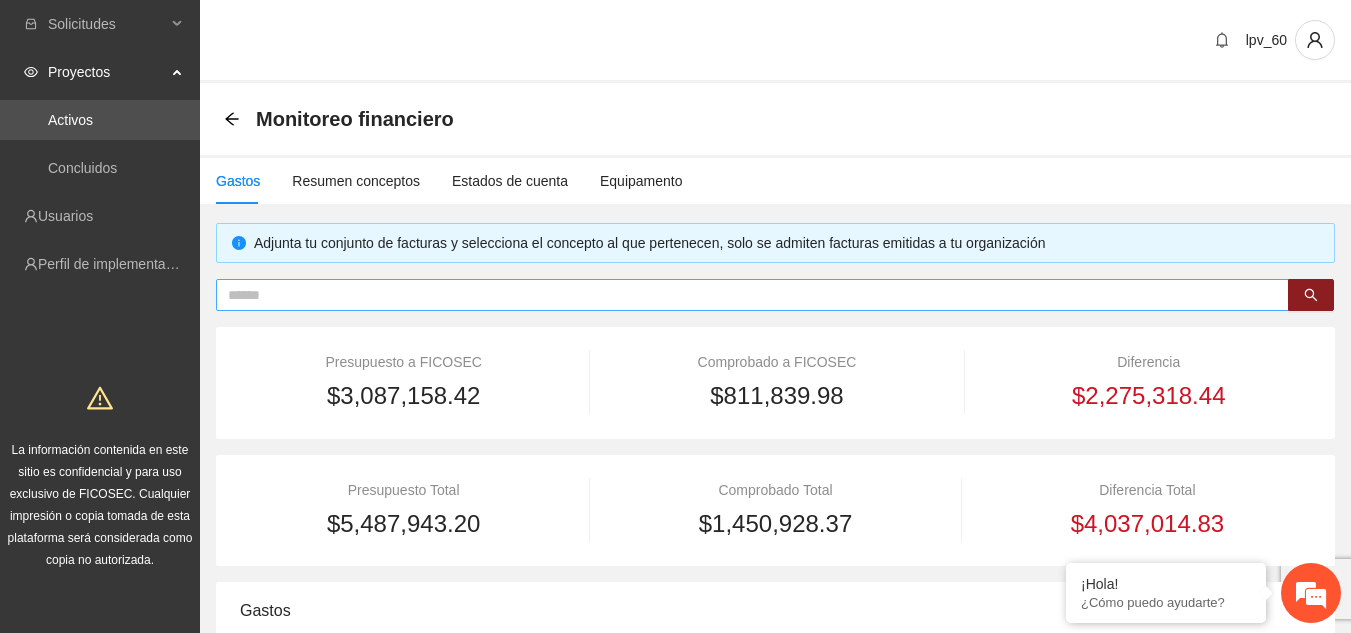 click at bounding box center [744, 295] 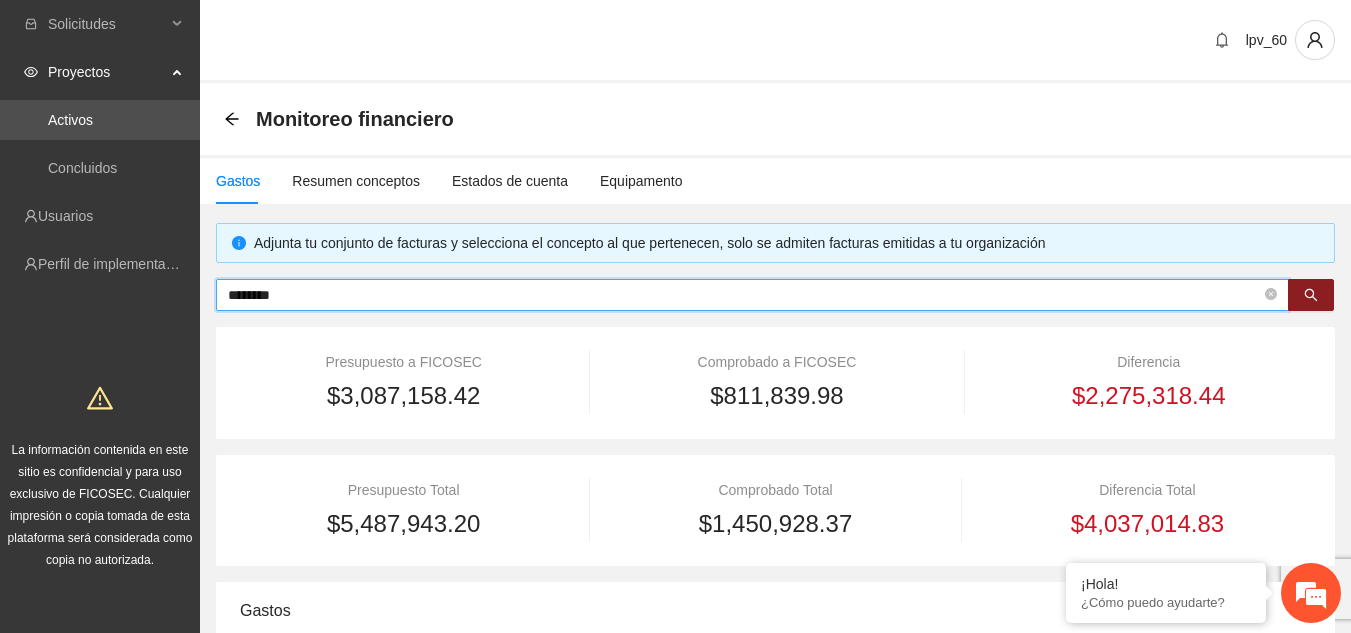 type on "*********" 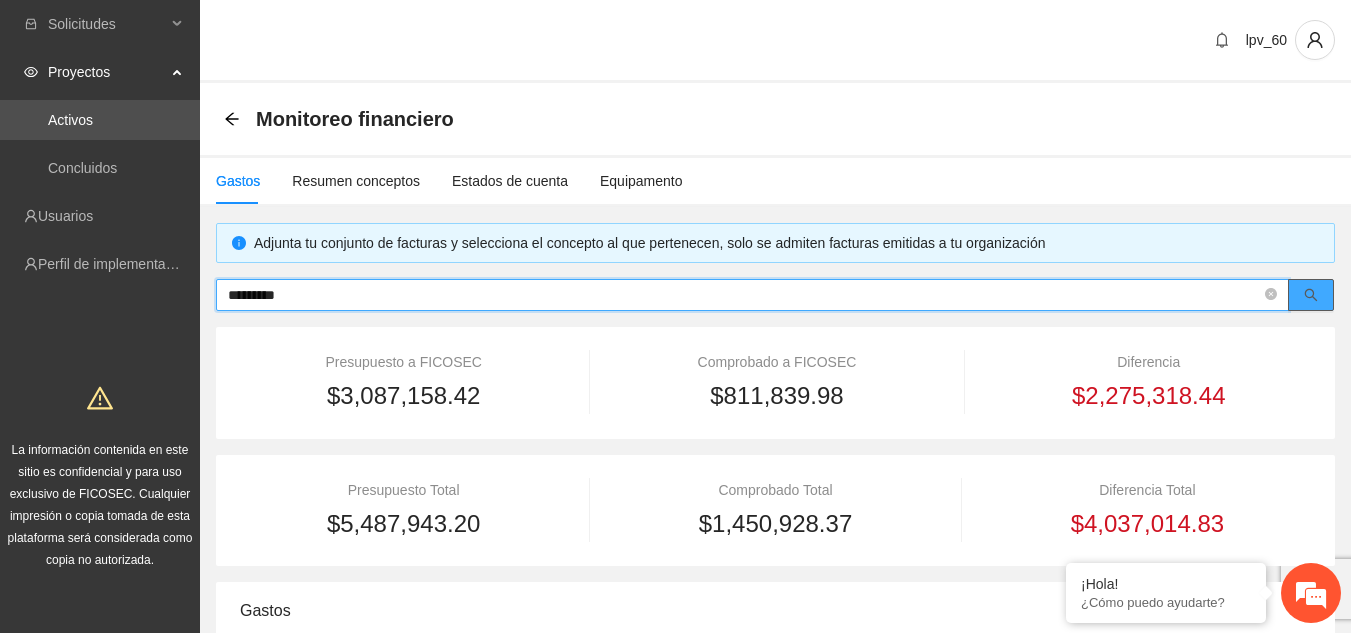click 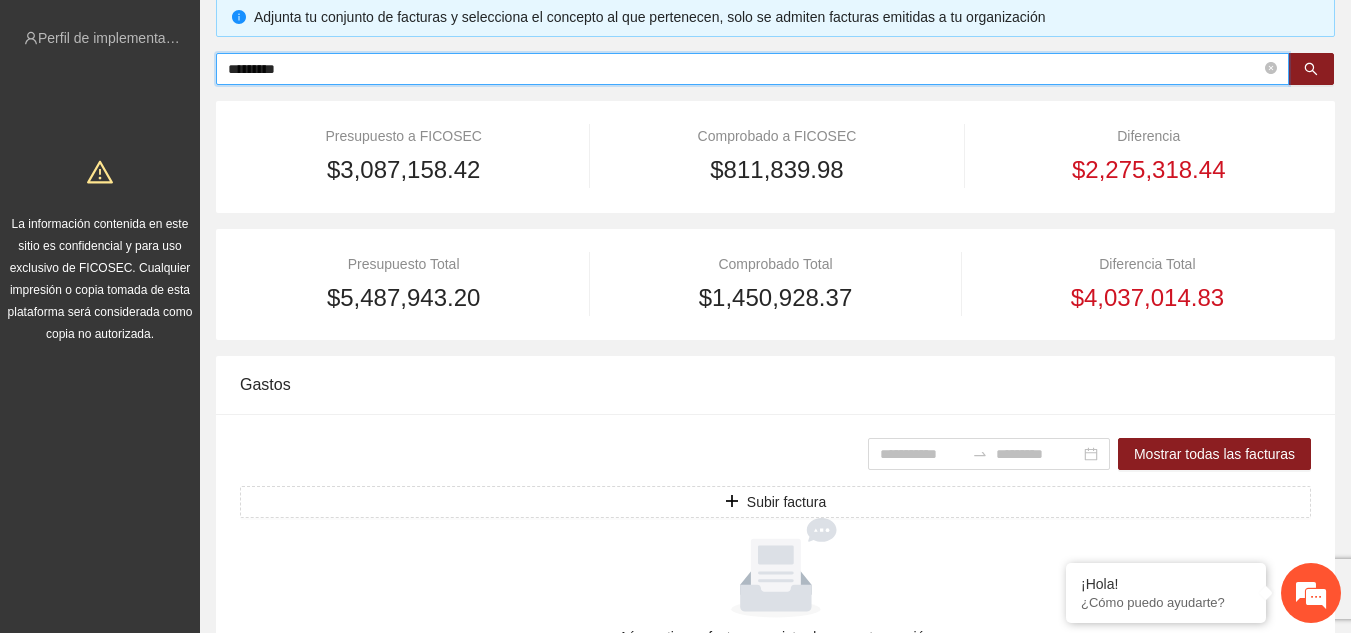 scroll, scrollTop: 337, scrollLeft: 0, axis: vertical 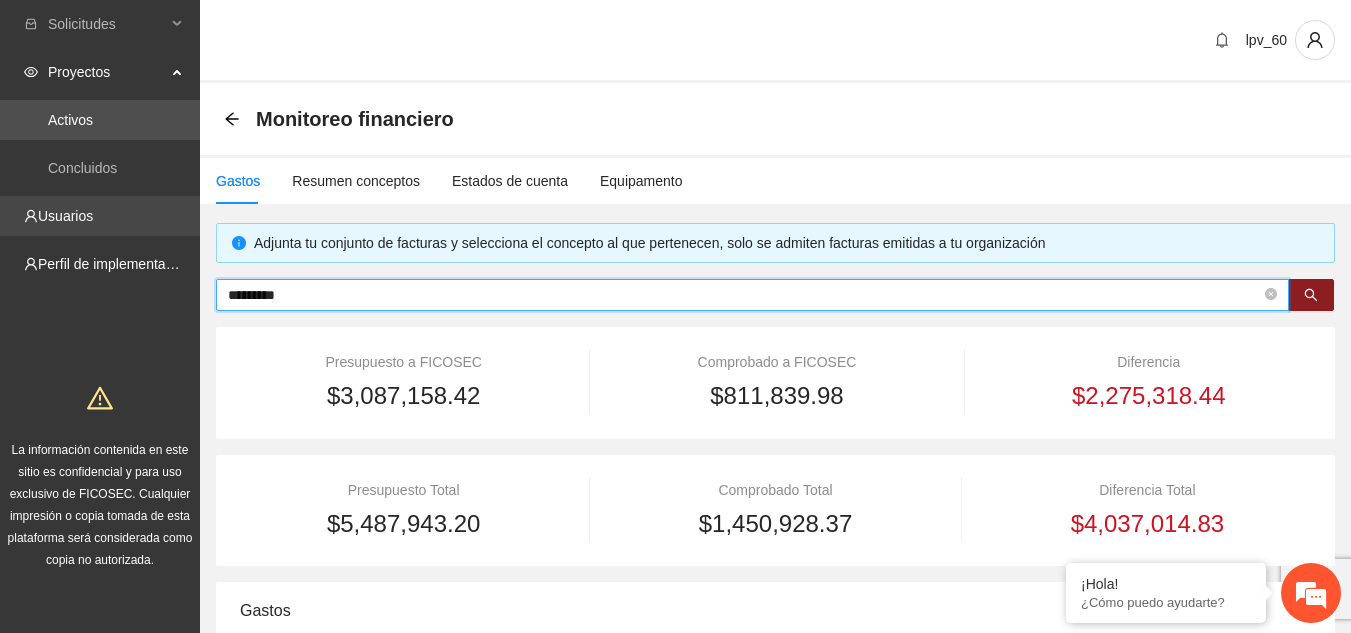 drag, startPoint x: 326, startPoint y: 299, endPoint x: 0, endPoint y: 204, distance: 339.56 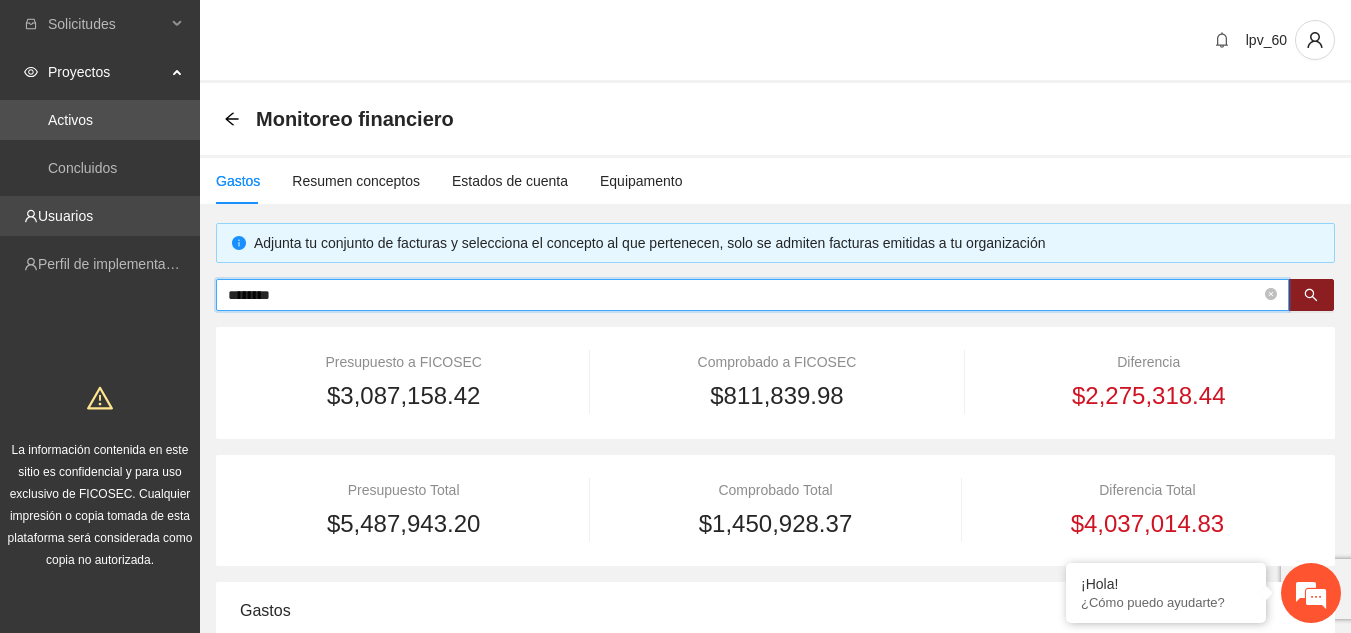 type on "********" 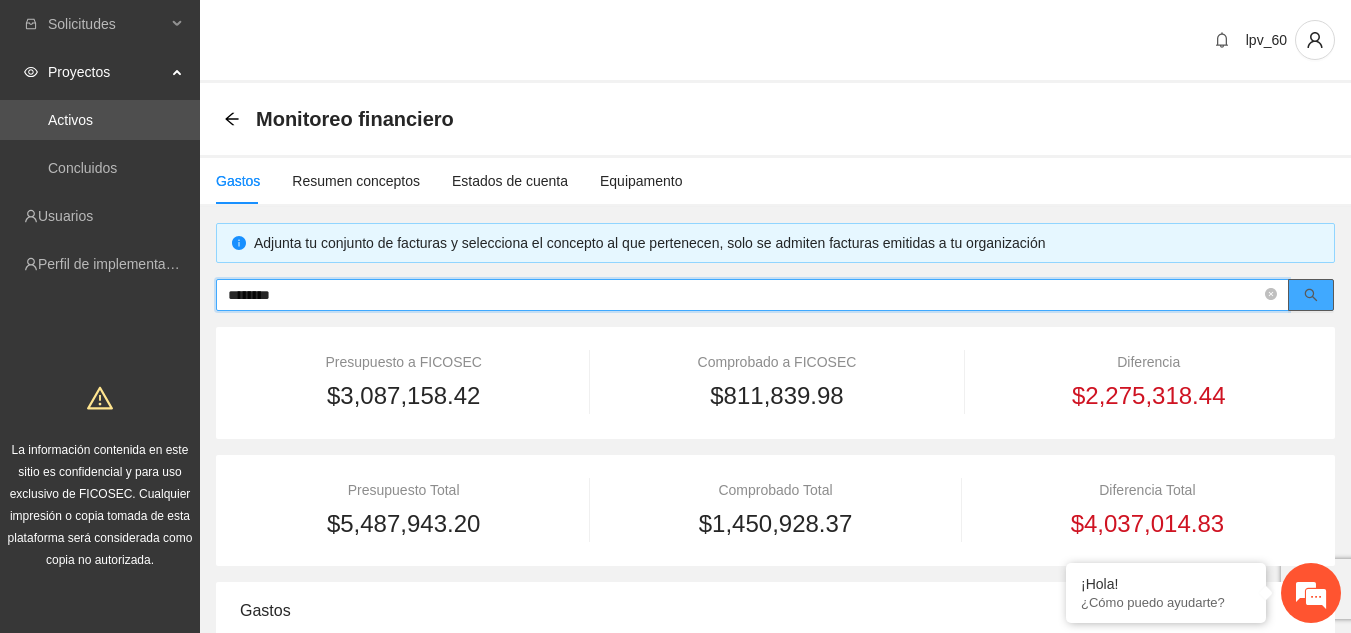 click 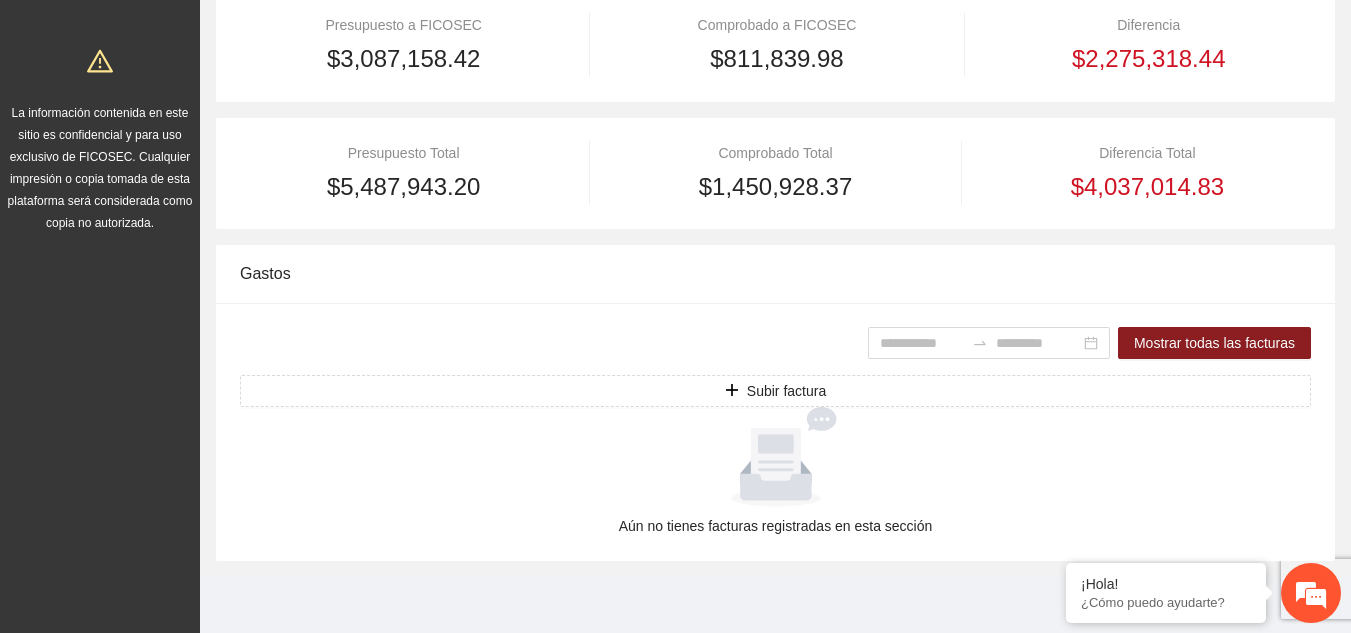scroll, scrollTop: 0, scrollLeft: 0, axis: both 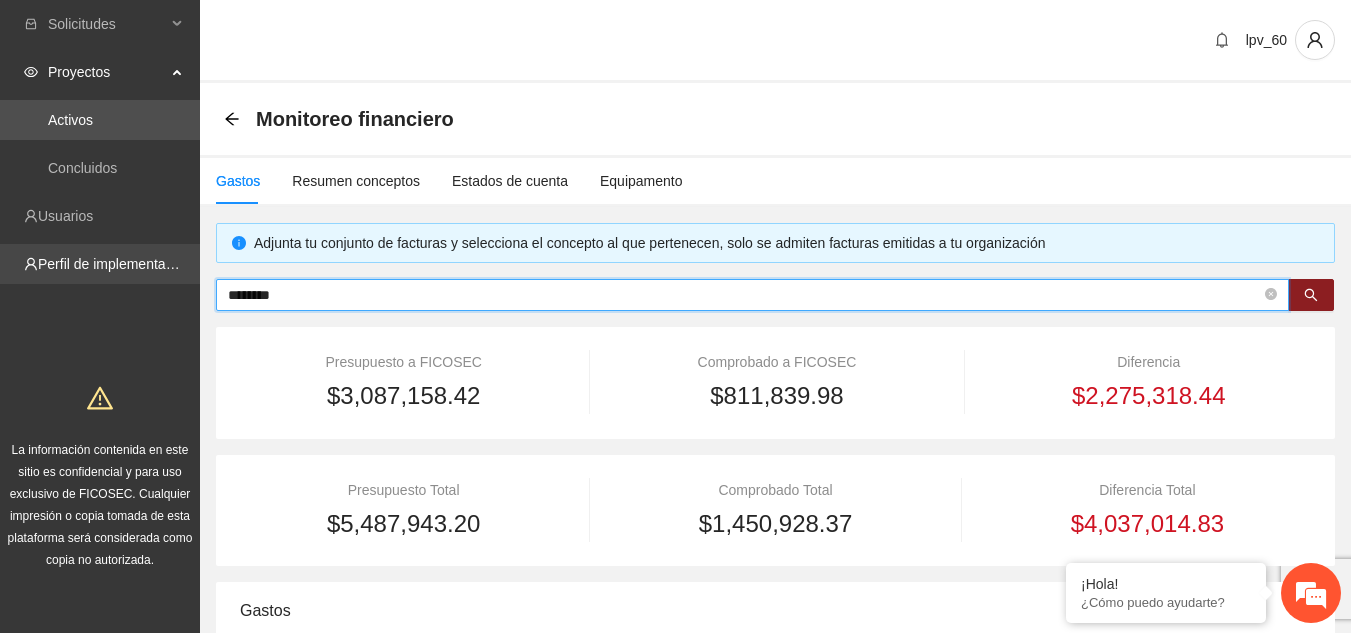 drag, startPoint x: 307, startPoint y: 288, endPoint x: 104, endPoint y: 277, distance: 203.2978 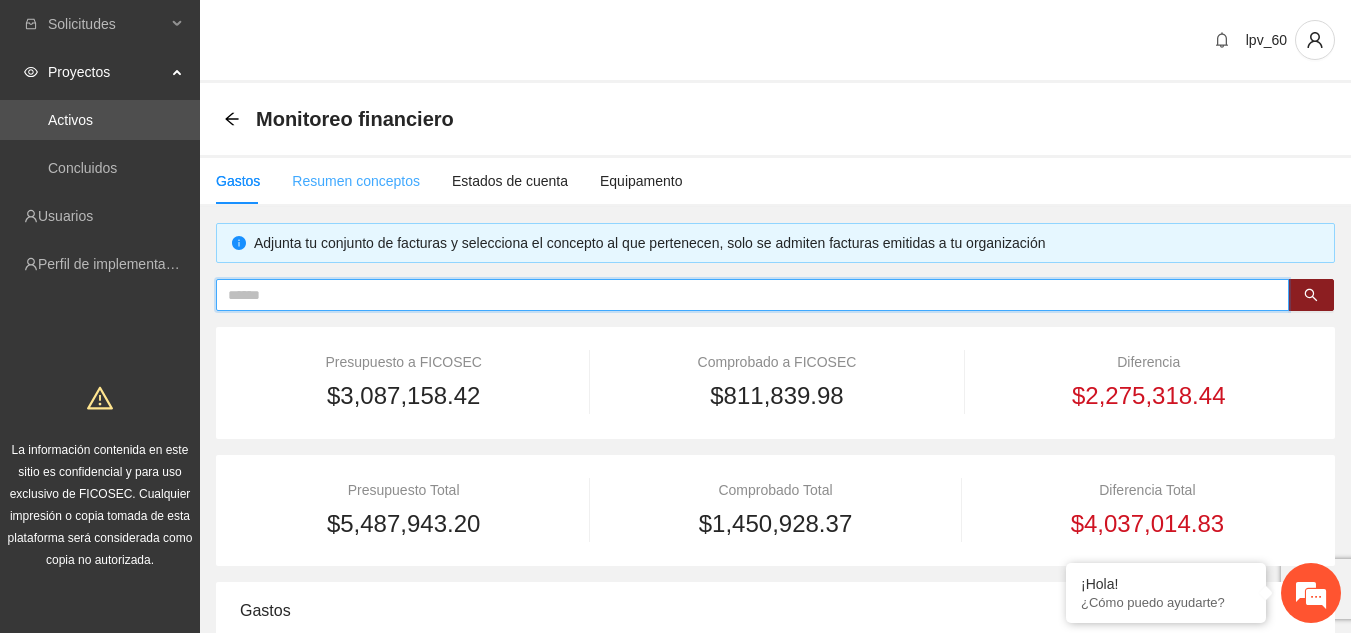 type 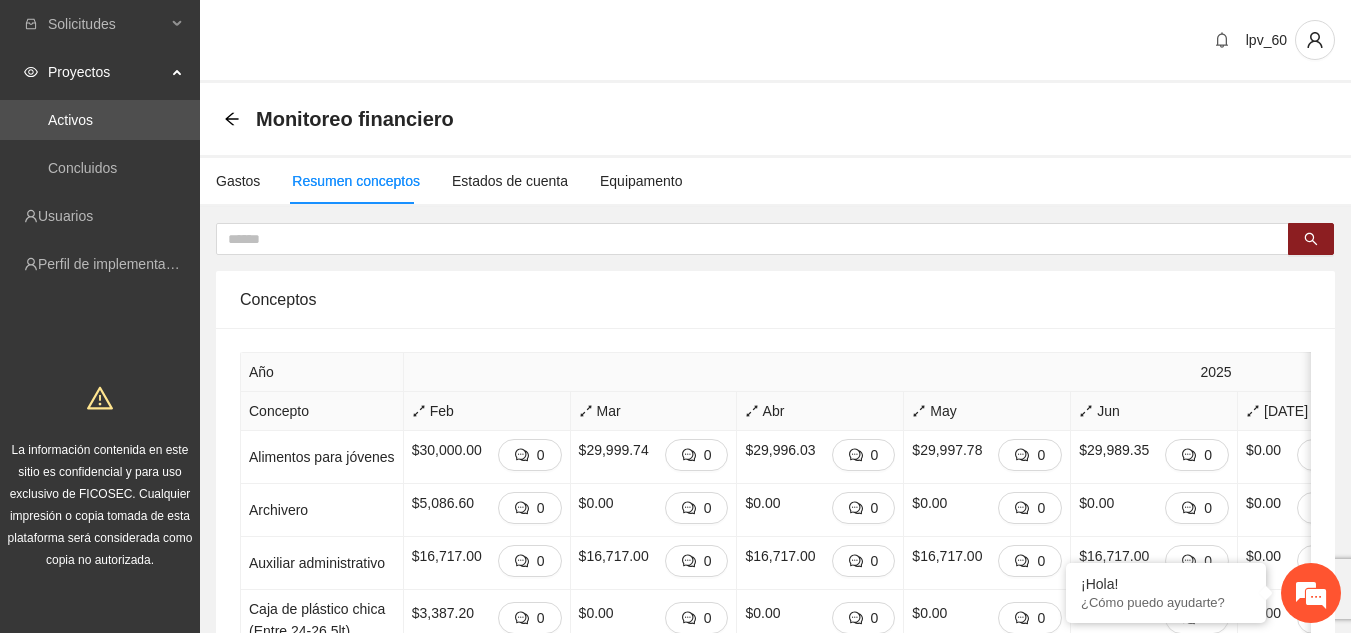 scroll, scrollTop: 553, scrollLeft: 0, axis: vertical 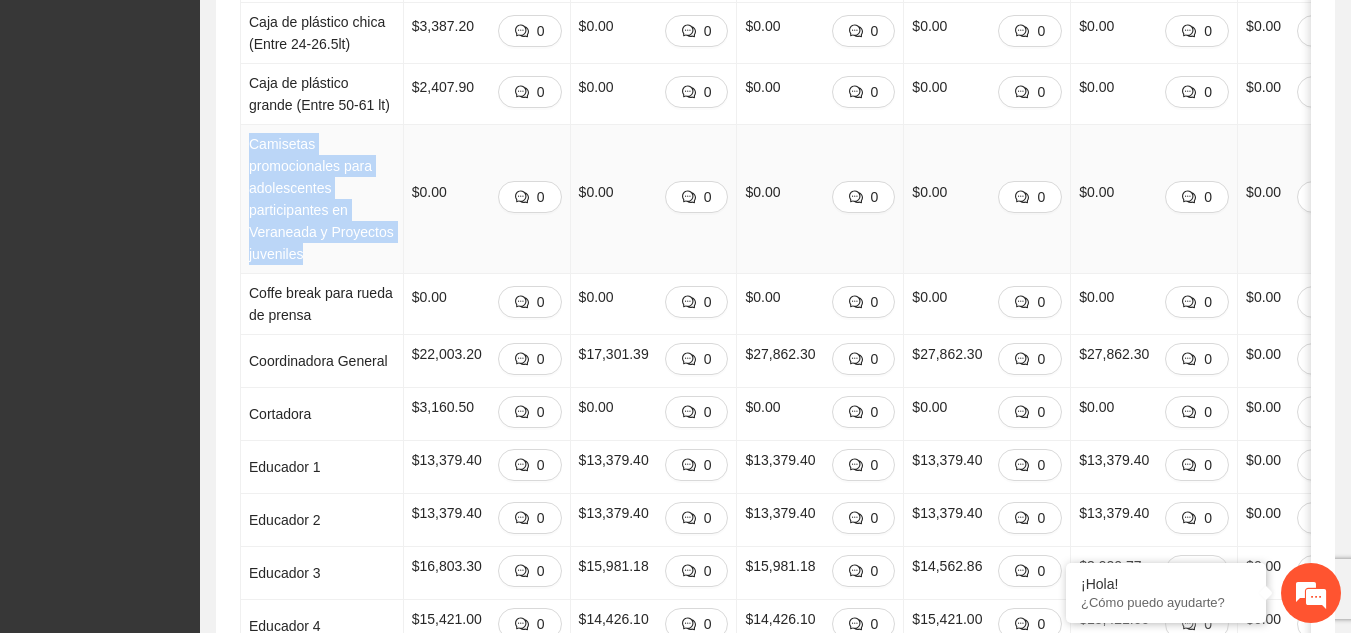 drag, startPoint x: 244, startPoint y: 238, endPoint x: 321, endPoint y: 403, distance: 182.0824 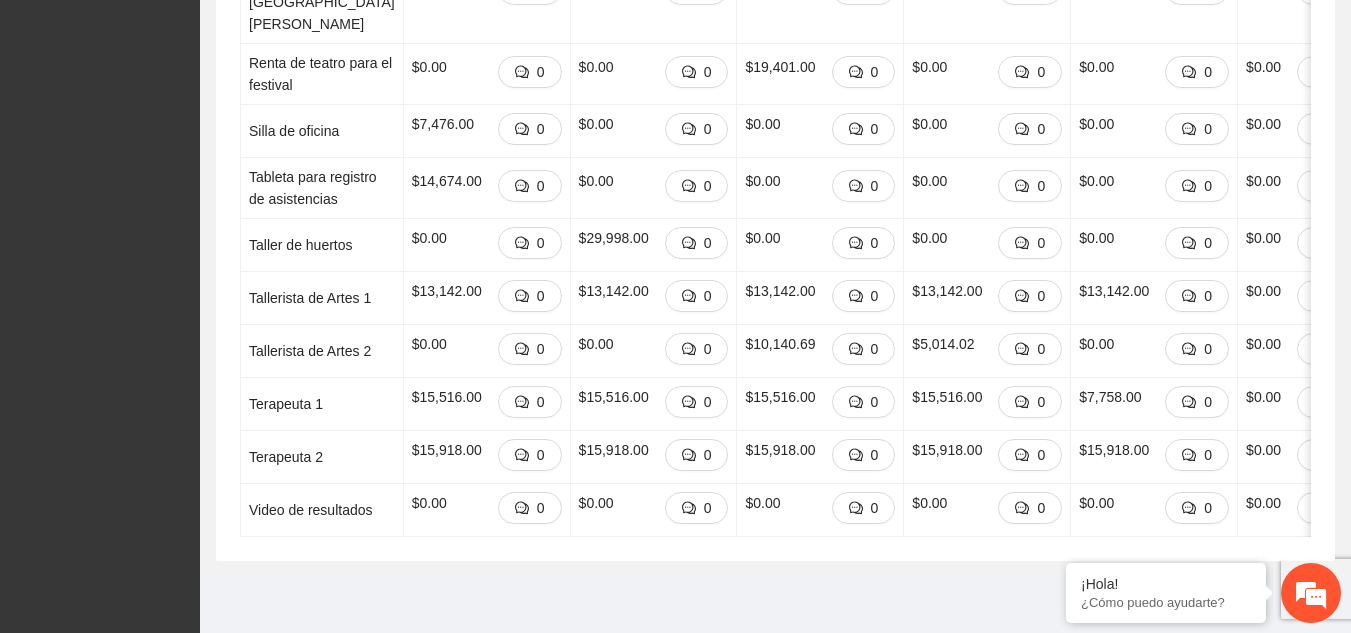 scroll, scrollTop: 4675, scrollLeft: 0, axis: vertical 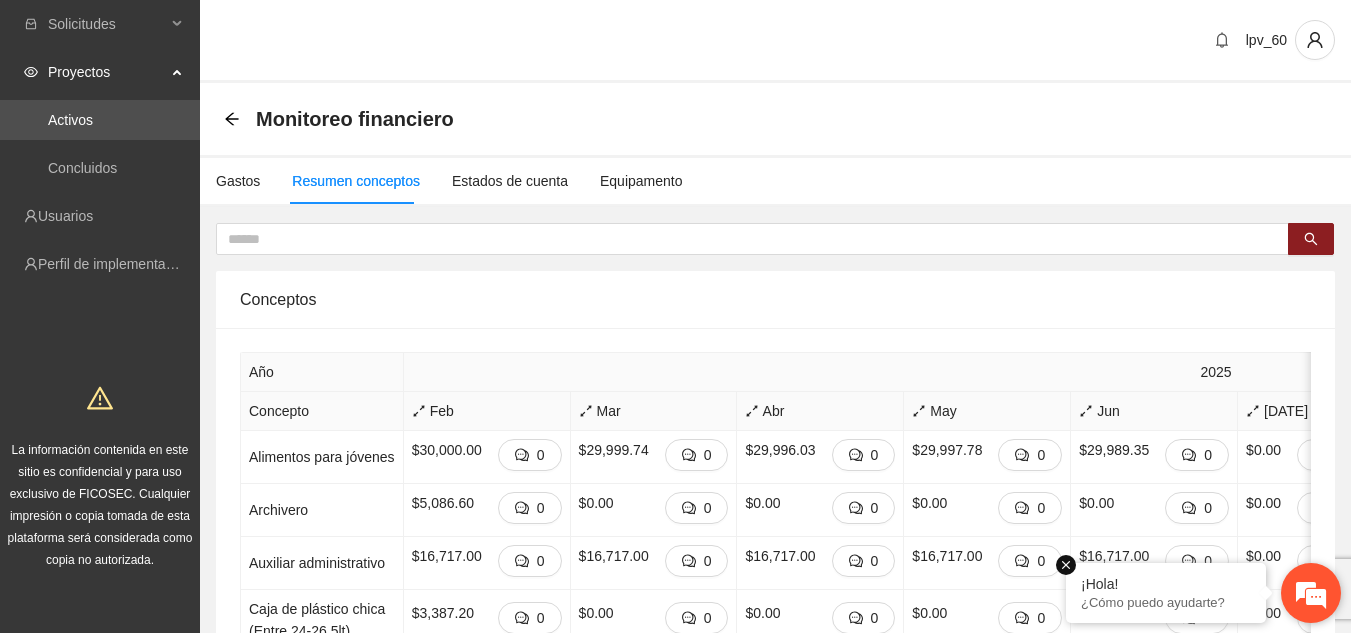 click at bounding box center (1066, 565) 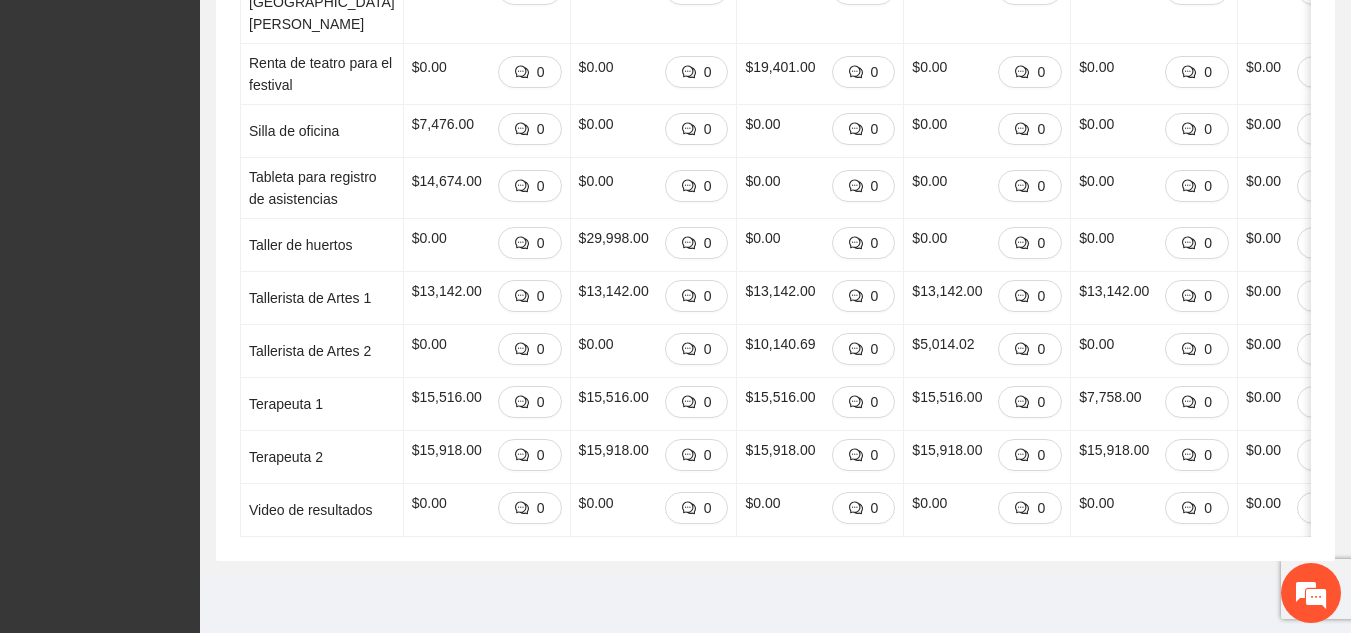 scroll, scrollTop: 4675, scrollLeft: 0, axis: vertical 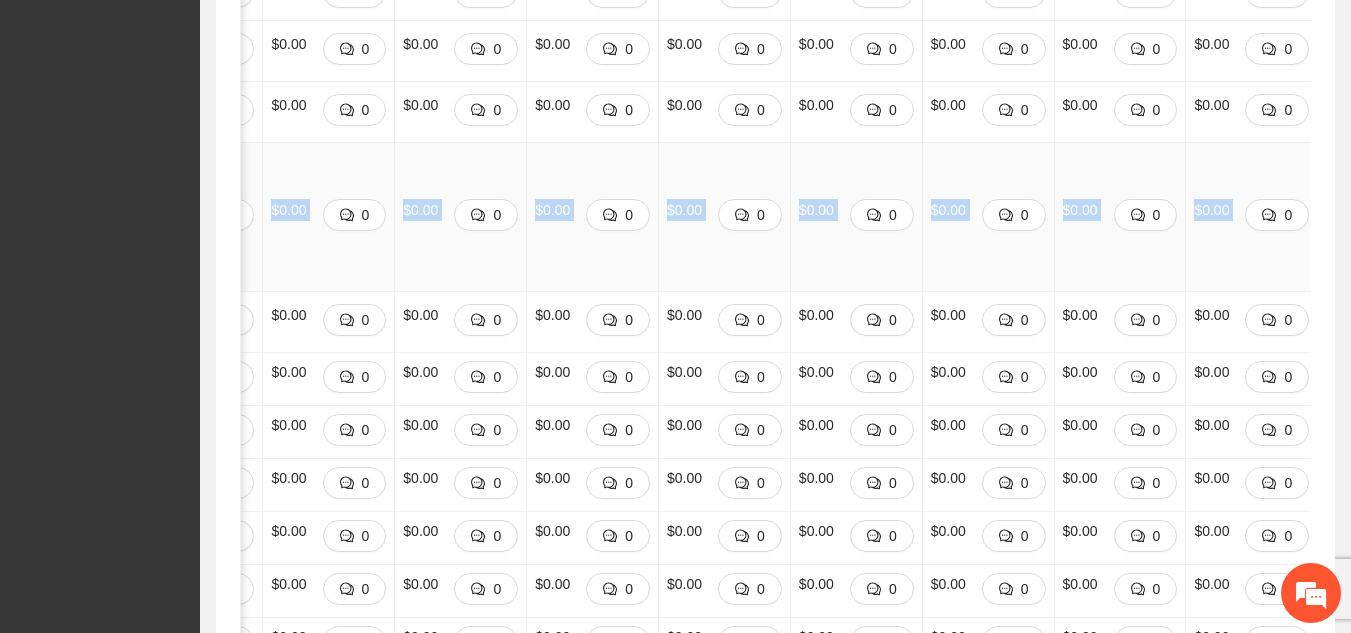 drag, startPoint x: 385, startPoint y: 283, endPoint x: 1248, endPoint y: 303, distance: 863.2317 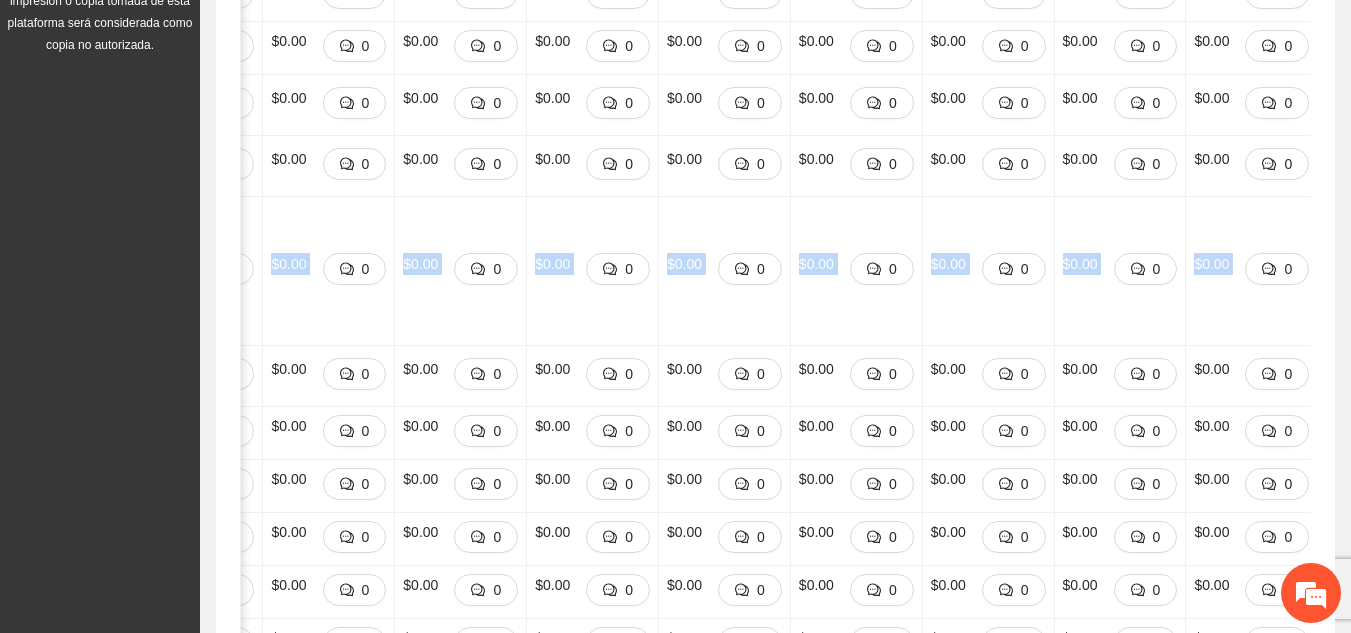 scroll, scrollTop: 524, scrollLeft: 0, axis: vertical 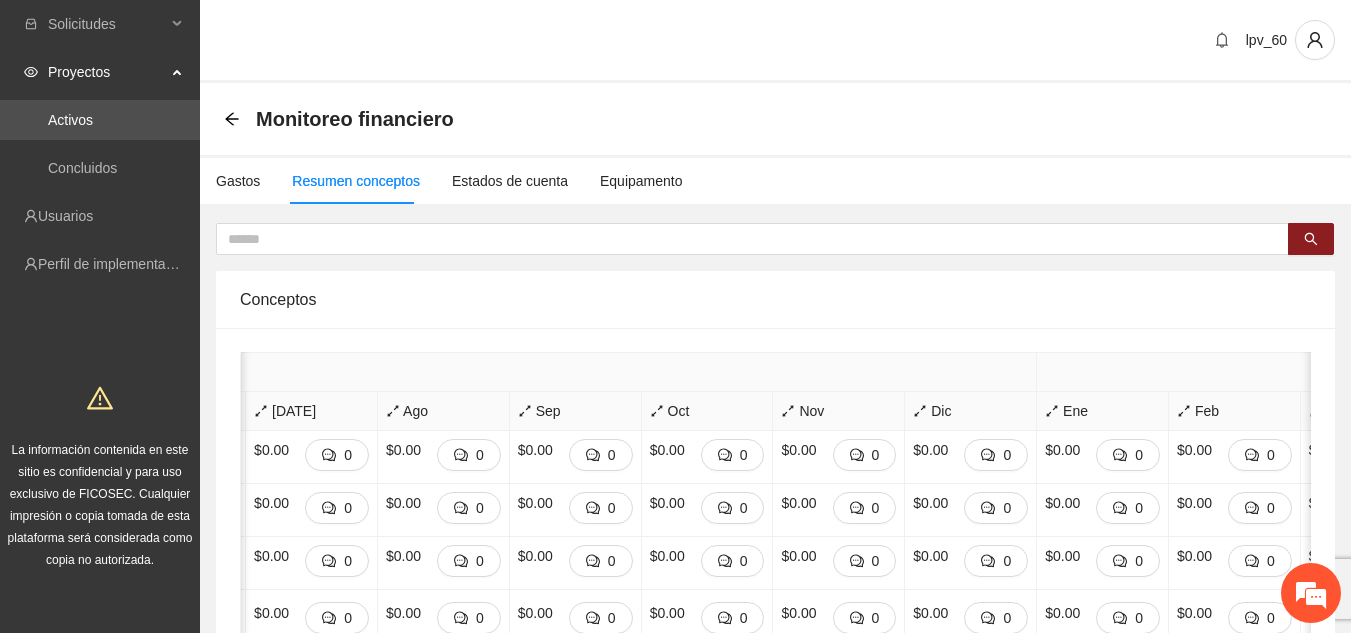 click on "Gastos Resumen conceptos Estados de cuenta Equipamento" at bounding box center [441, 181] 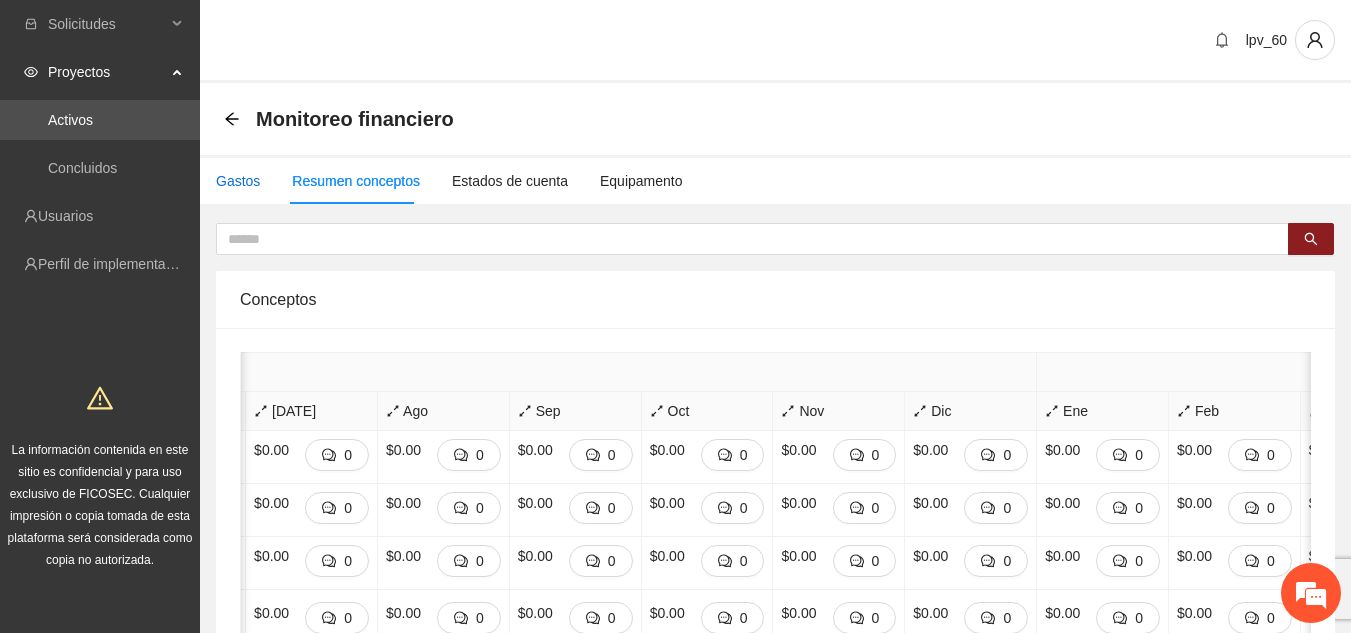 click on "Gastos" at bounding box center (238, 181) 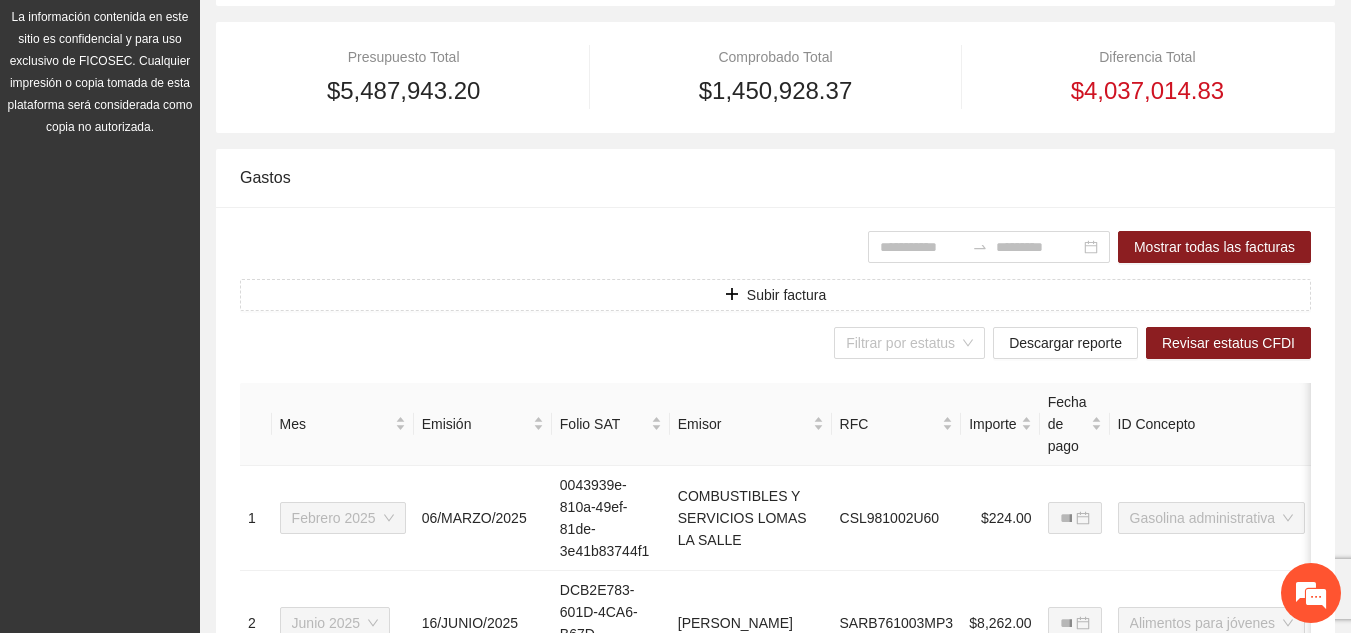 scroll, scrollTop: 0, scrollLeft: 0, axis: both 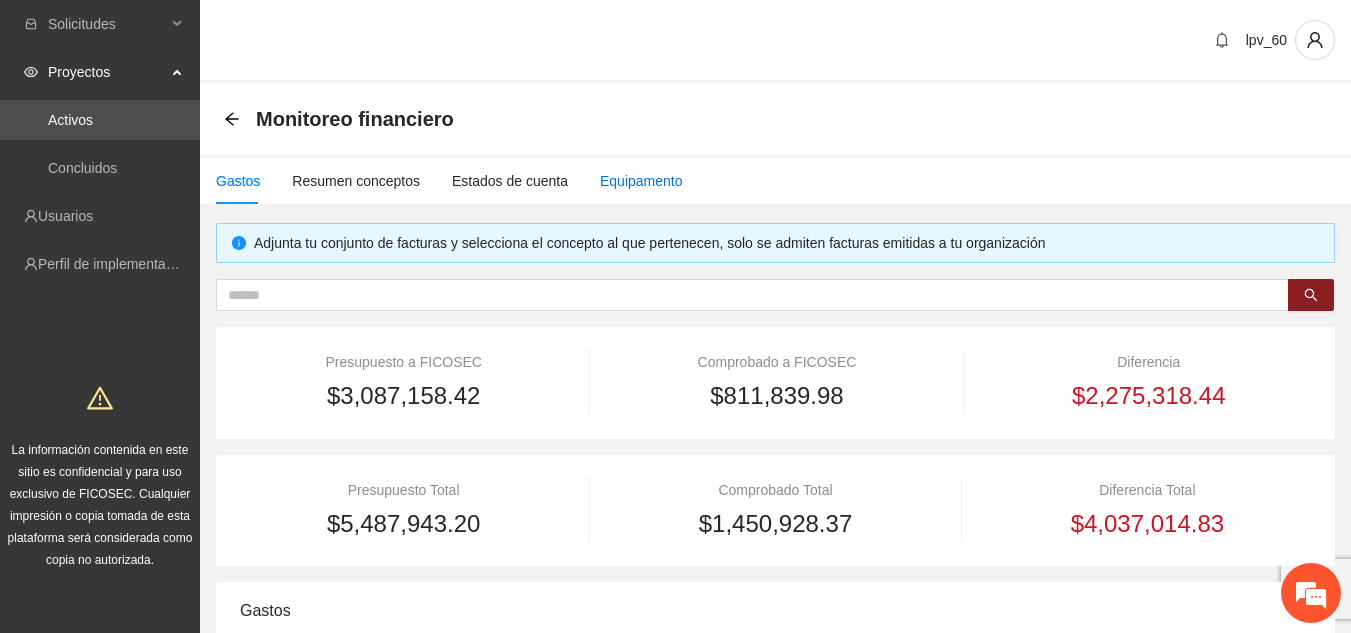 click on "Equipamento" at bounding box center [641, 181] 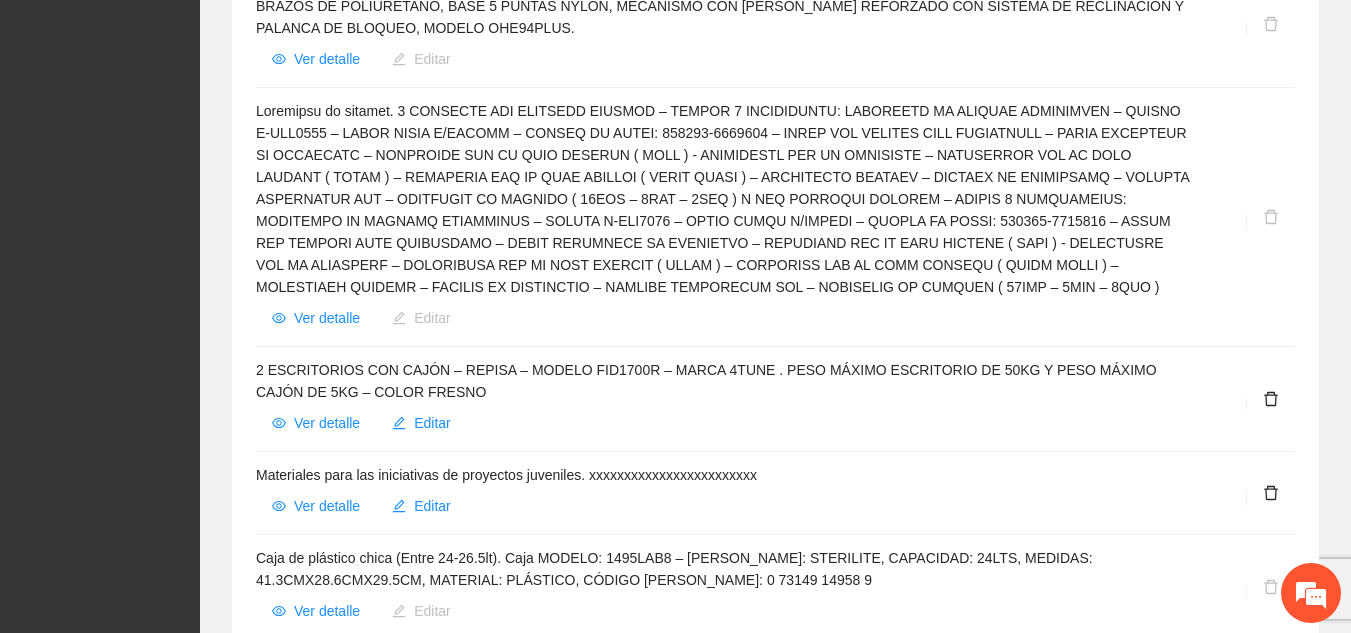scroll, scrollTop: 0, scrollLeft: 0, axis: both 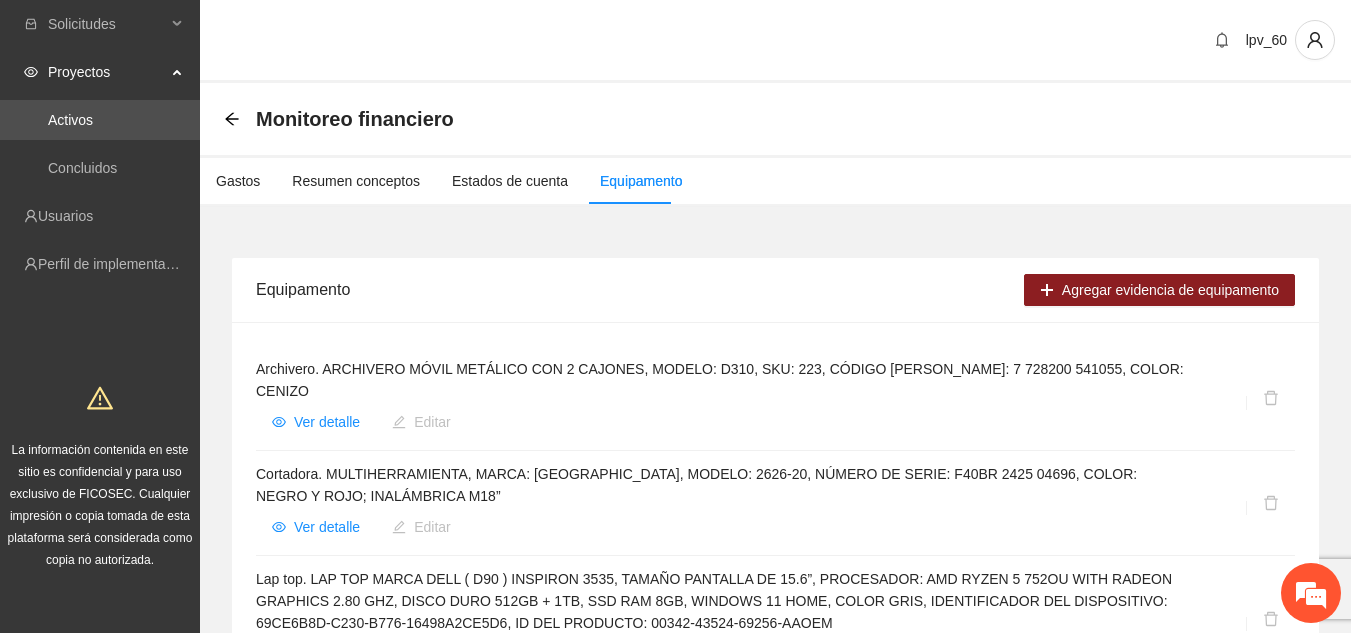 click on "**********" at bounding box center [775, 1117] 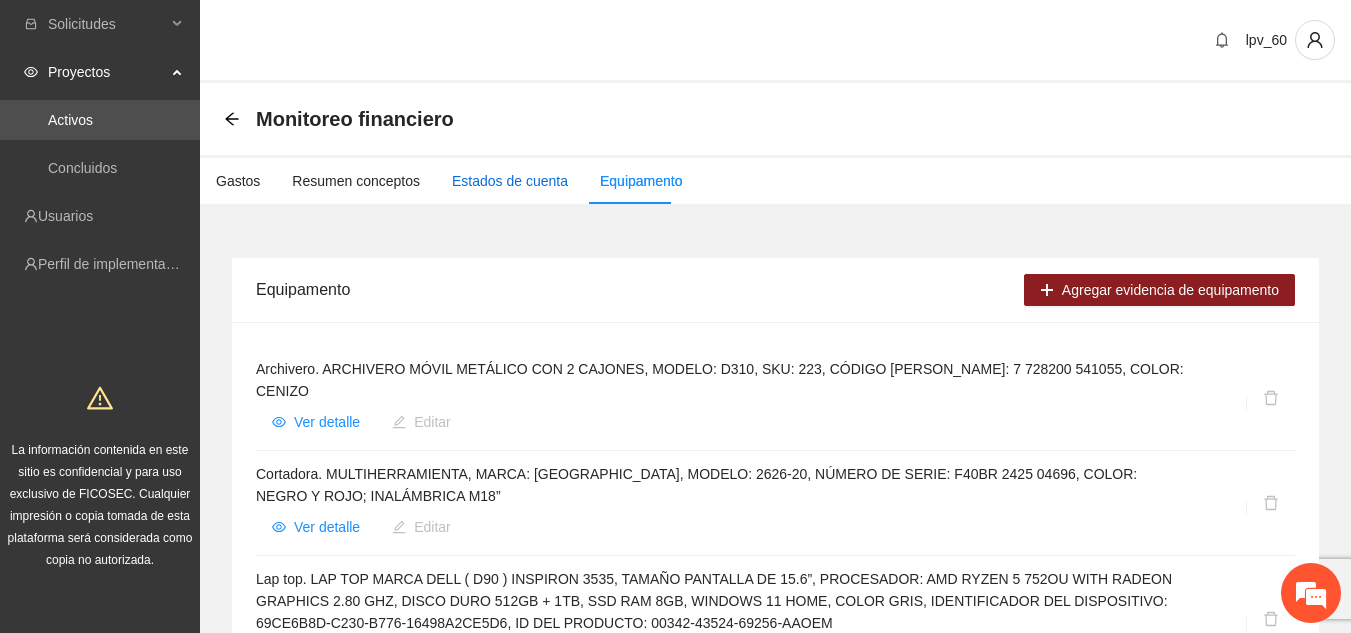 drag, startPoint x: 511, startPoint y: 188, endPoint x: 501, endPoint y: 191, distance: 10.440307 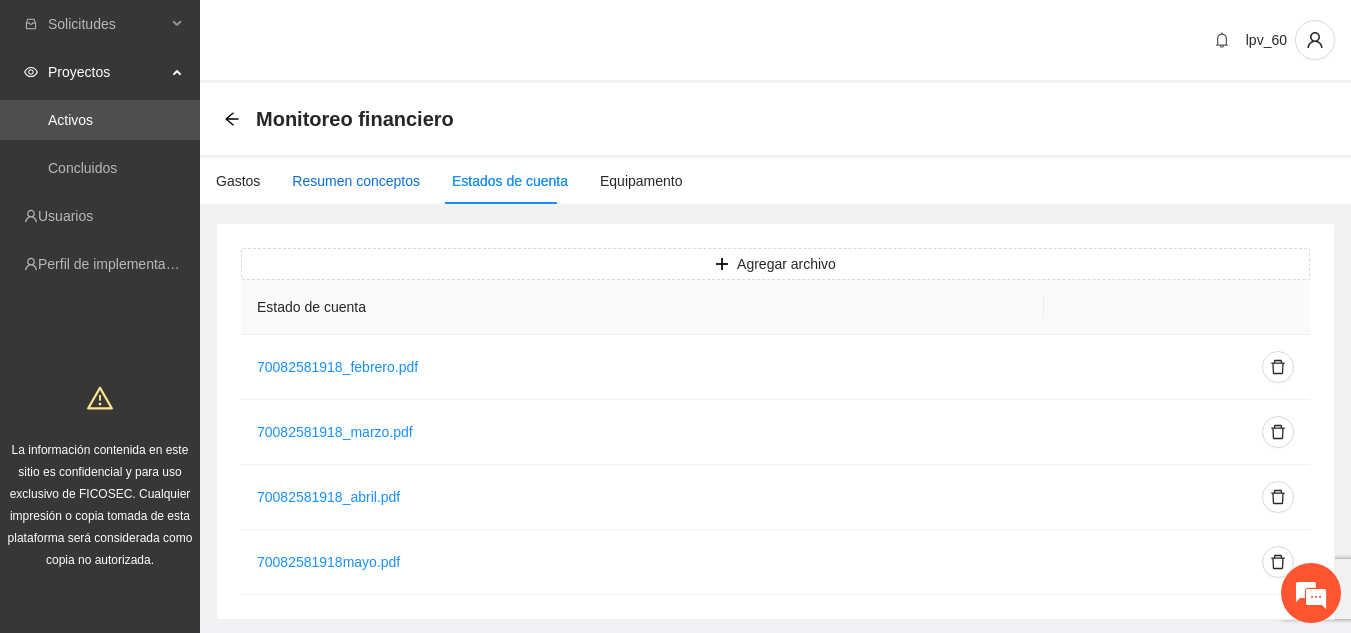 click on "Resumen conceptos" at bounding box center (356, 181) 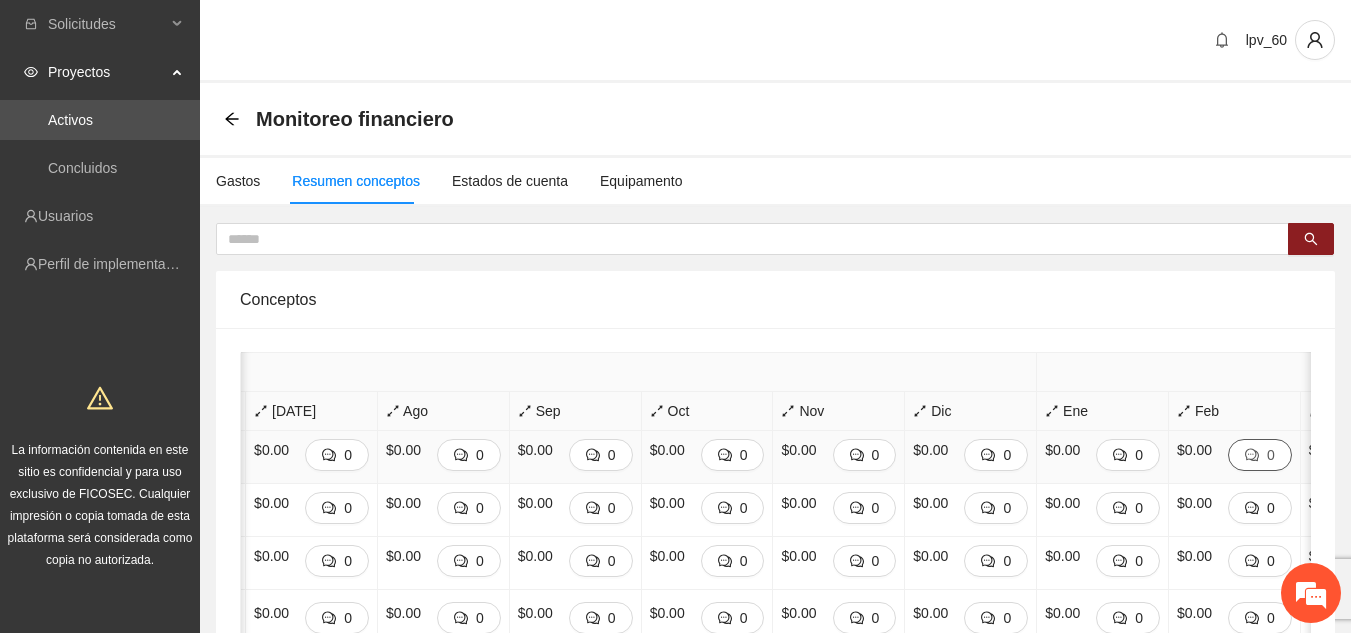 click 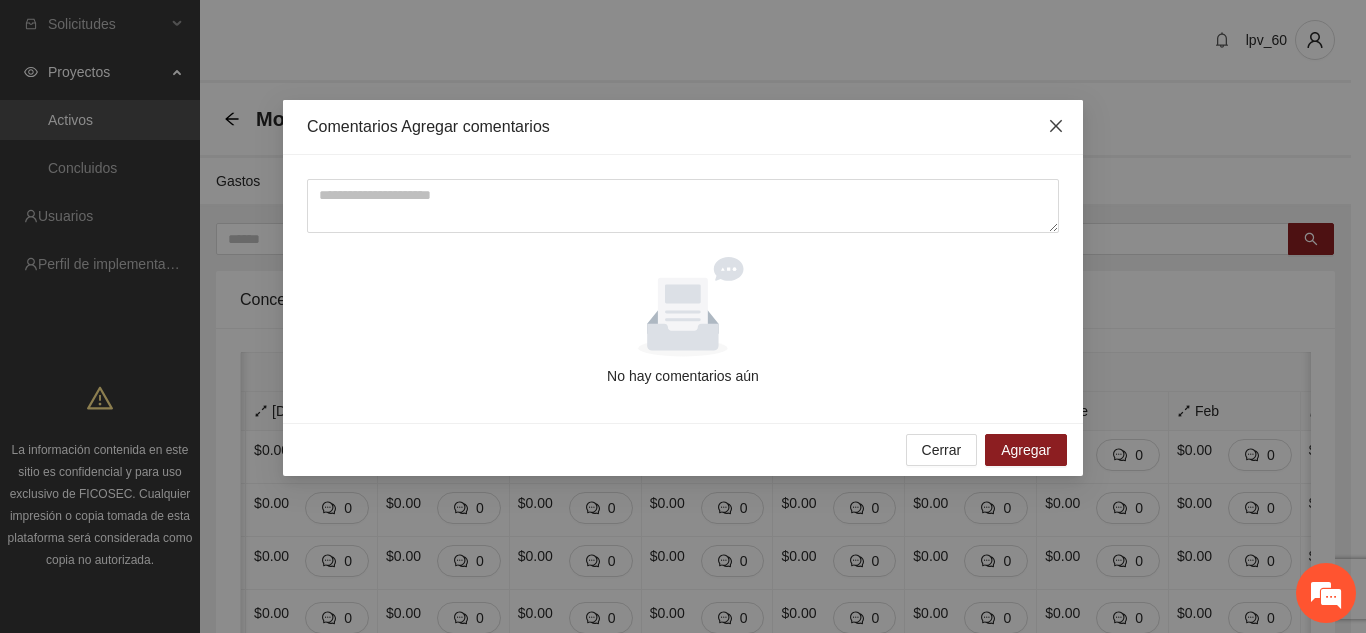 click at bounding box center (1056, 127) 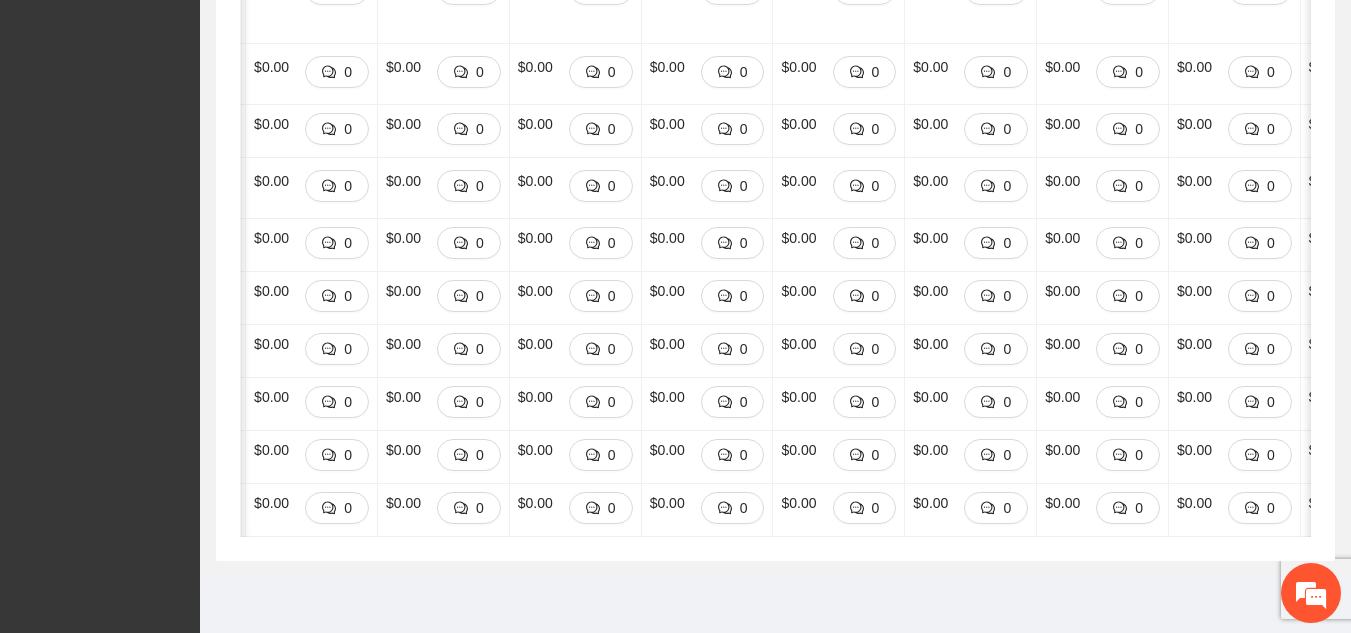 scroll, scrollTop: 4675, scrollLeft: 0, axis: vertical 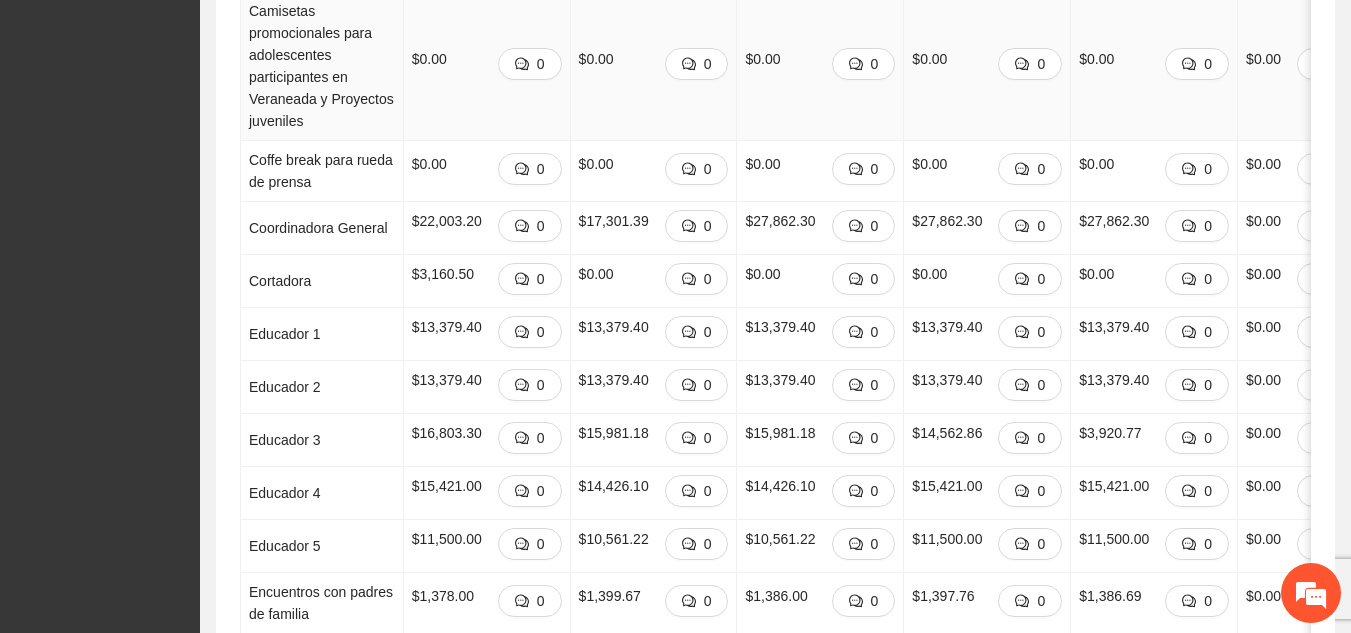 drag, startPoint x: 325, startPoint y: 198, endPoint x: 288, endPoint y: 199, distance: 37.01351 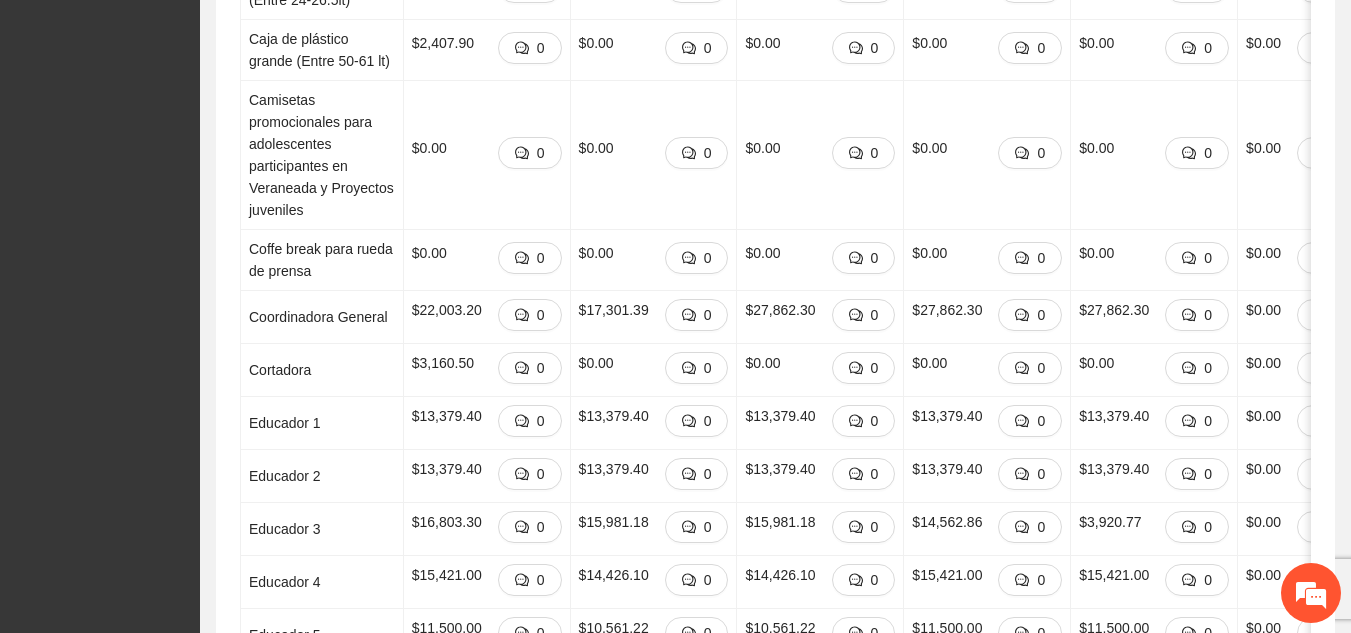 scroll, scrollTop: 622, scrollLeft: 0, axis: vertical 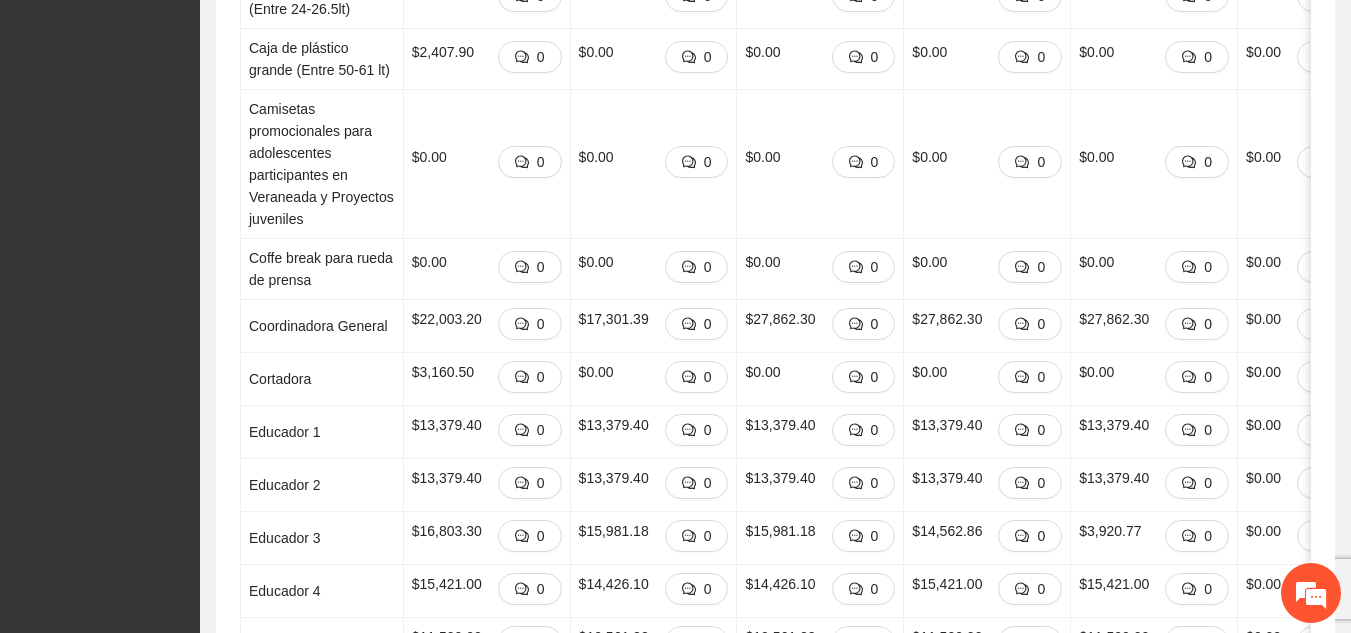 click on "Año 2025 2026  Total Concepto   Feb   Mar   Abr   May   Jun   [DATE]   Ago   Sep   Oct   Nov   Dic   Ene   Feb   Mar   Abr   May   Jun                                       Alimentos para jóvenes $30,000.00 0 $29,999.74 0 $29,996.03 0 $29,997.78 0 $29,989.35 0 $0.00 0 $0.00 0 $0.00 0 $0.00 0 $0.00 0 $0.00 0 $0.00 0 $0.00 0 $0.00 0 $0.00 0 $0.00 0 $0.00 0 $149,982.90 Archivero $5,086.60 0 $0.00 0 $0.00 0 $0.00 0 $0.00 0 $0.00 0 $0.00 0 $0.00 0 $0.00 0 $0.00 0 $0.00 0 $0.00 0 $0.00 0 $0.00 0 $0.00 0 $0.00 0 $0.00 0 $5,086.60 Auxiliar administrativo $16,717.00 0 $16,717.00 0 $16,717.00 0 $16,717.00 0 $16,717.00 0 $0.00 0 $0.00 0 $0.00 0 $0.00 0 $0.00 0 $0.00 0 $0.00 0 $0.00 0 $0.00 0 $0.00 0 $0.00 0 $0.00 0 $83,585.00 Caja de plástico chica (Entre 24-26.5lt) $3,387.20 0 $0.00 0 $0.00 0 $0.00 0 $0.00 0 $0.00 0 $0.00 0 $0.00 0 $0.00 0 $0.00 0 $0.00 0 $0.00 0 $0.00 0 $0.00 0 $0.00 0 $0.00 0 $0.00 0 $3,387.20 Caja de plástico grande (Entre 50-61 lt) $2,407.90 0 $0.00 0 $0.00 0 $0.00 0 $0.00 0 0 0" at bounding box center (775, 1682) 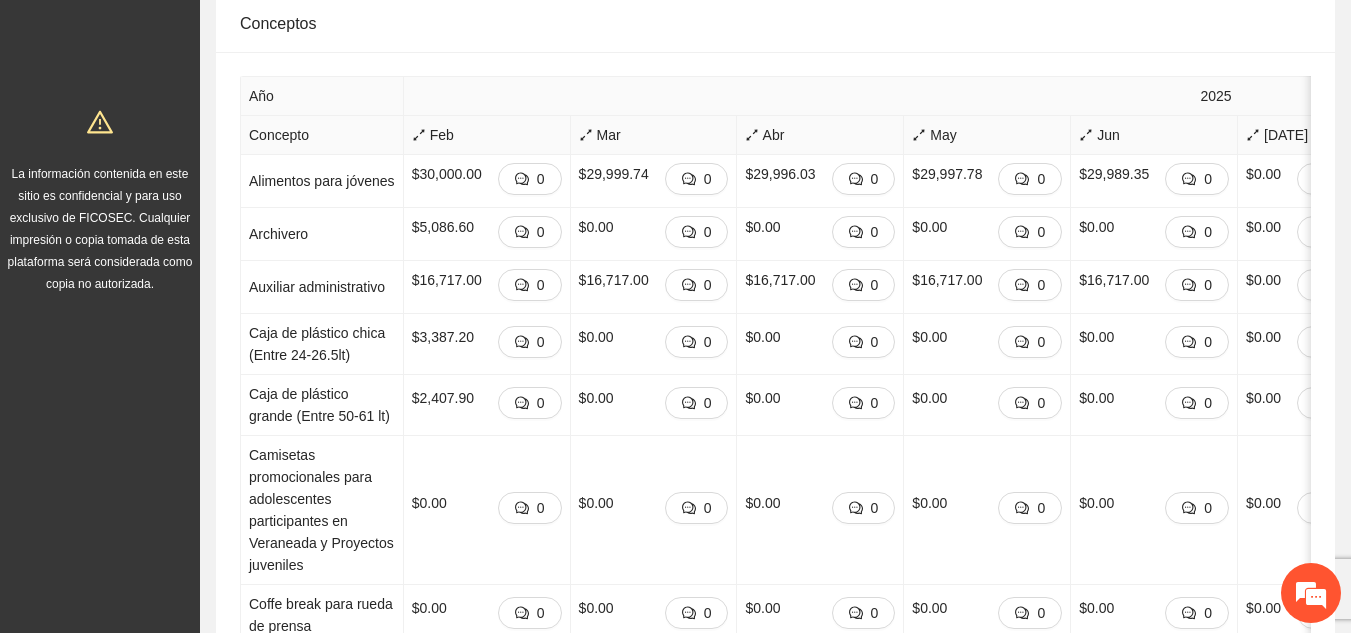 scroll, scrollTop: 0, scrollLeft: 0, axis: both 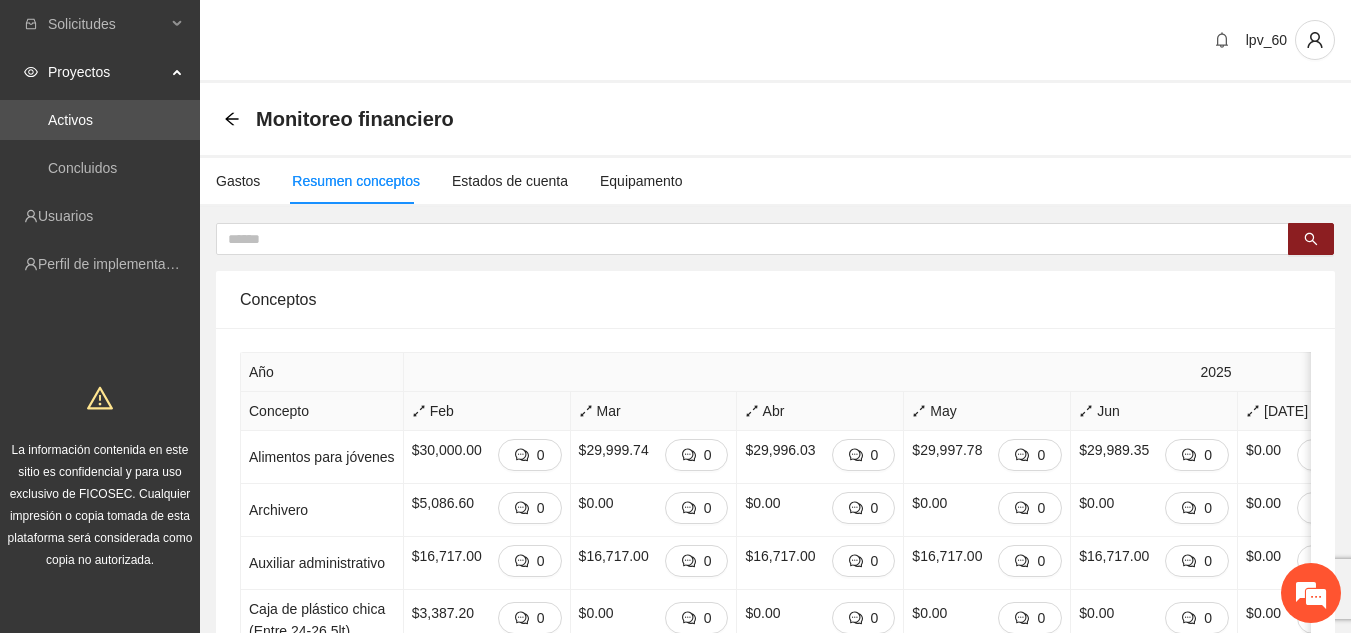 click on "Monitoreo financiero" at bounding box center [775, 119] 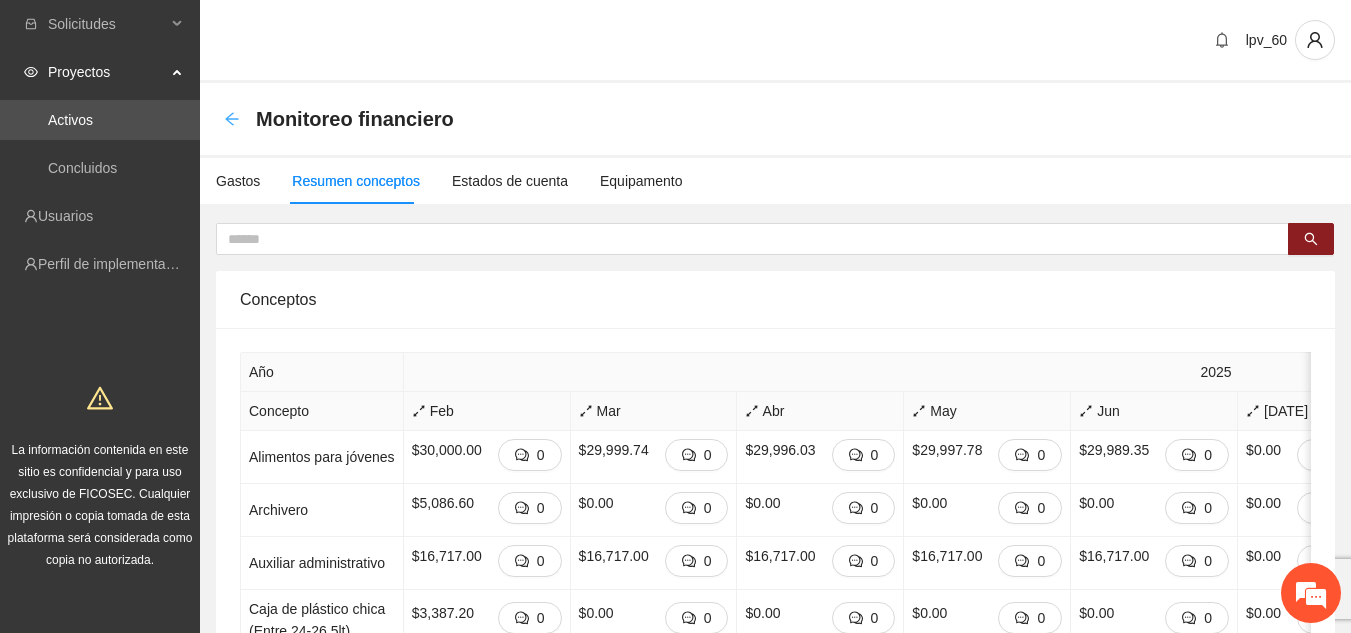 click 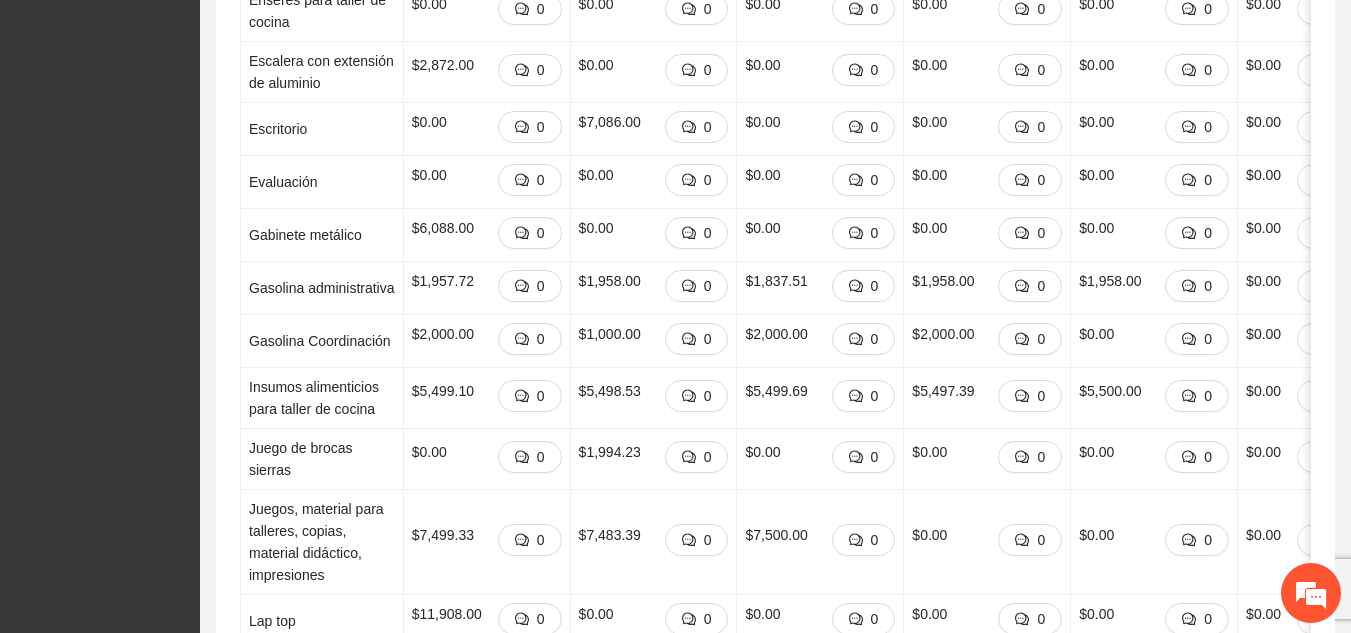 scroll, scrollTop: 820, scrollLeft: 0, axis: vertical 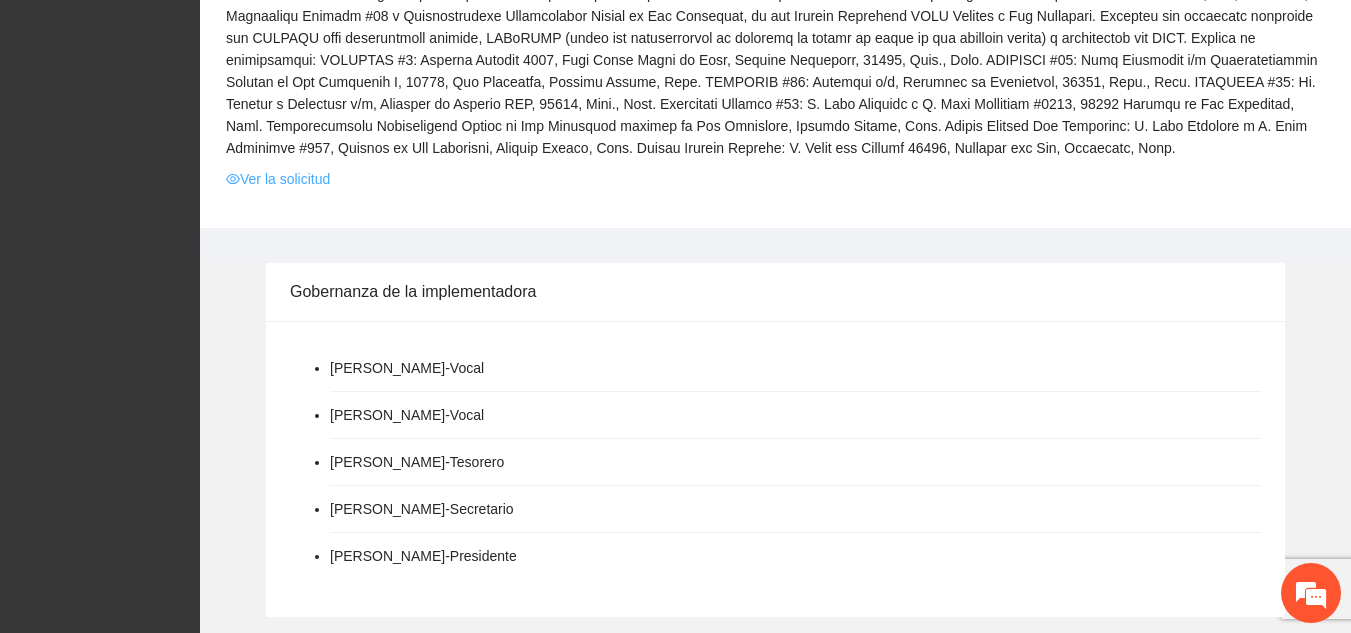 click on "Ver la solicitud" at bounding box center [278, 179] 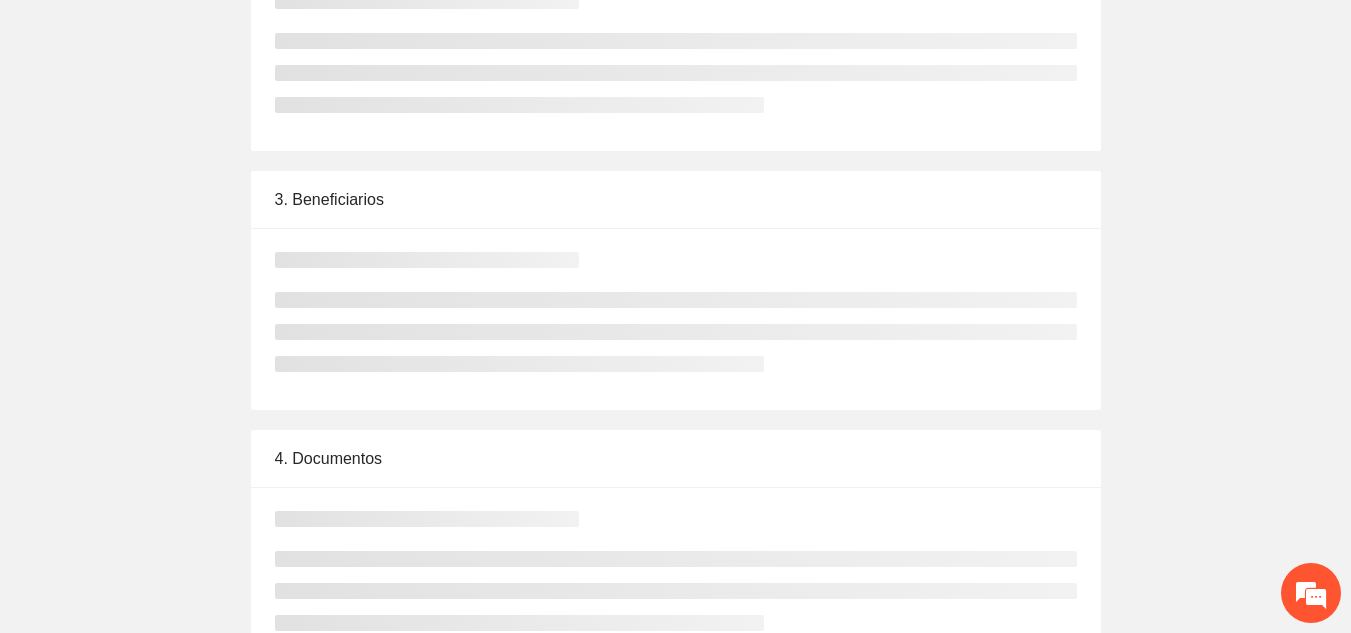 scroll, scrollTop: 0, scrollLeft: 0, axis: both 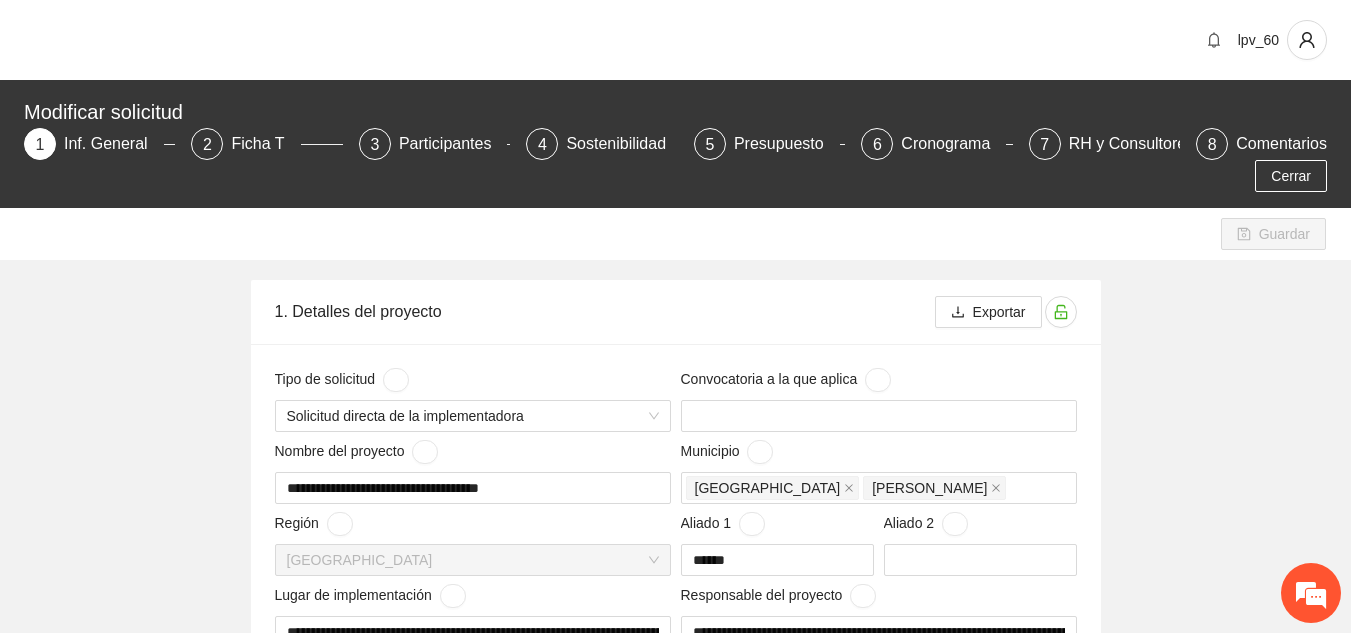 type 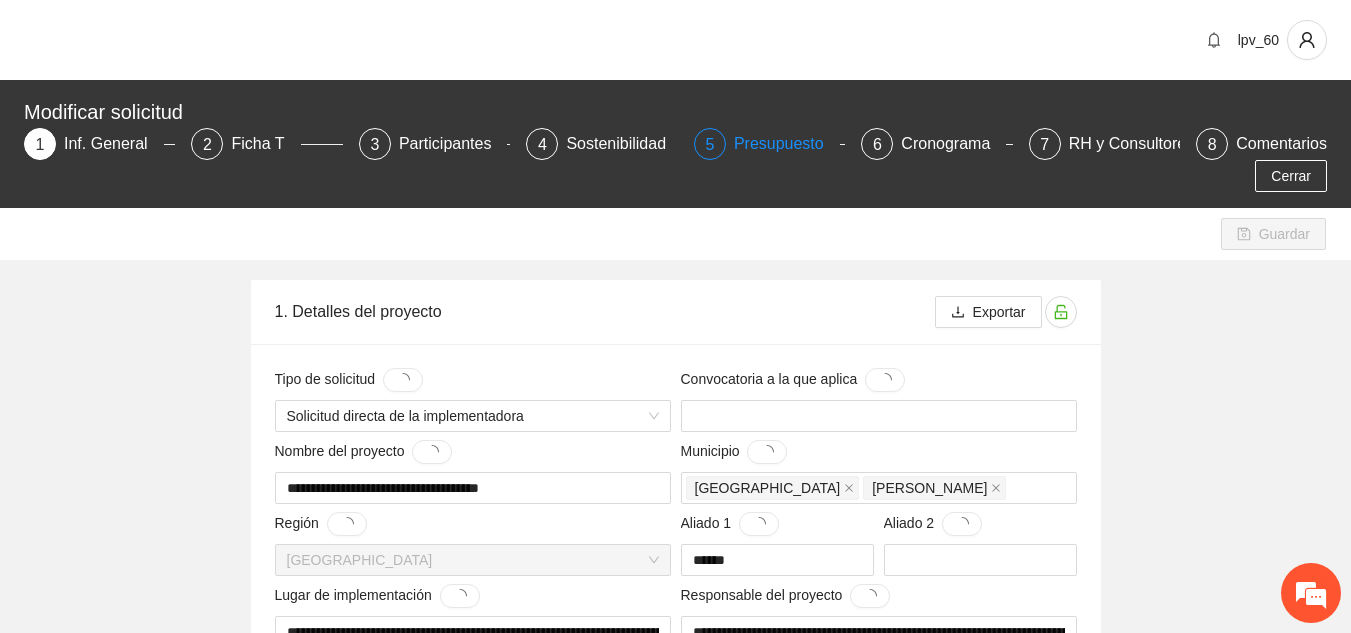 click on "Presupuesto" at bounding box center [787, 144] 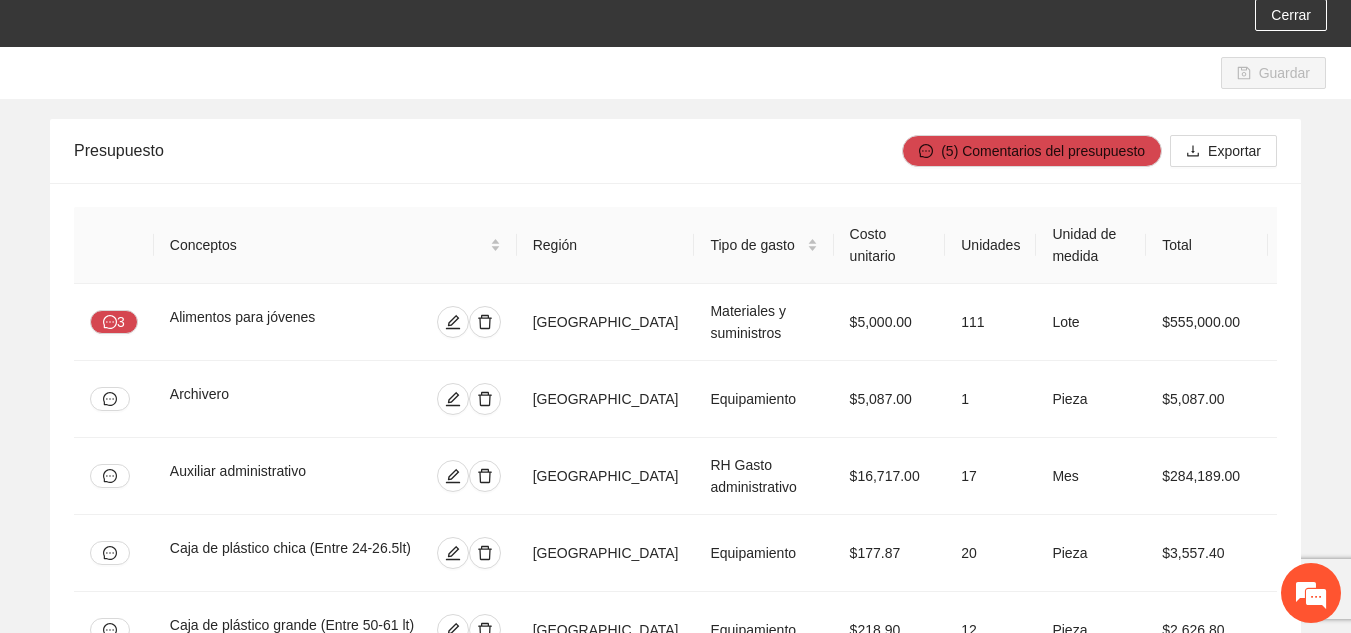 scroll, scrollTop: 178, scrollLeft: 0, axis: vertical 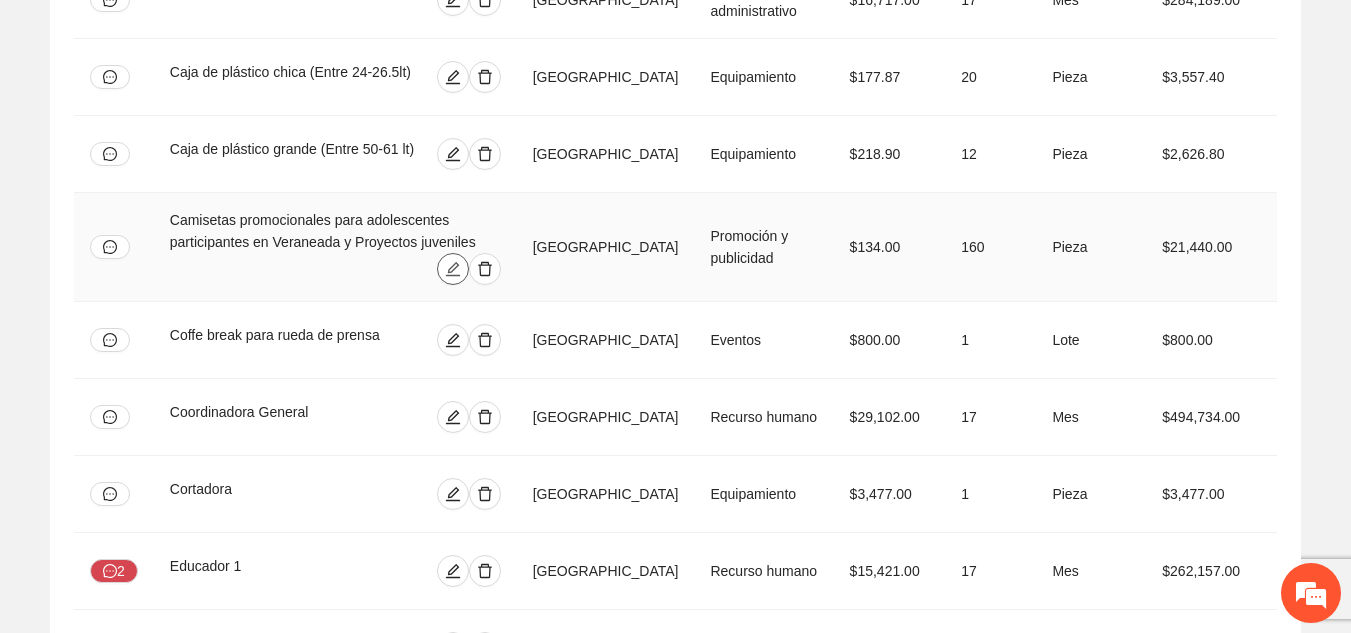 click at bounding box center (453, 269) 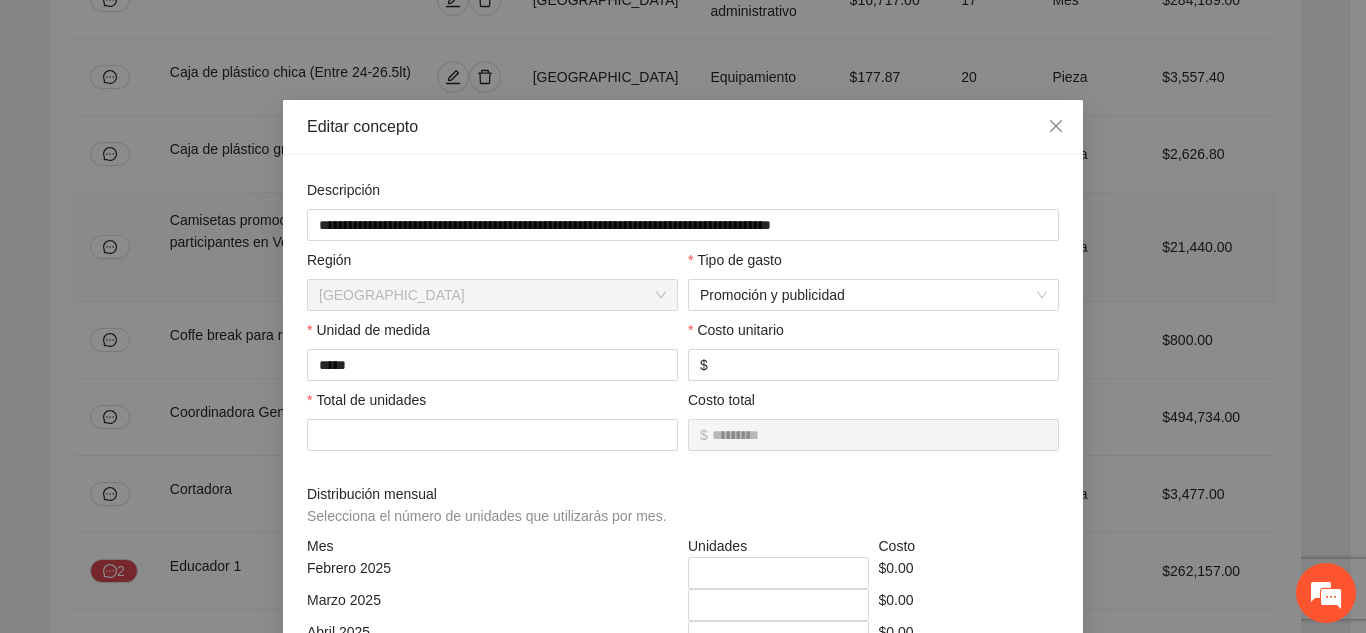 click on "Región [GEOGRAPHIC_DATA]" at bounding box center (492, 280) 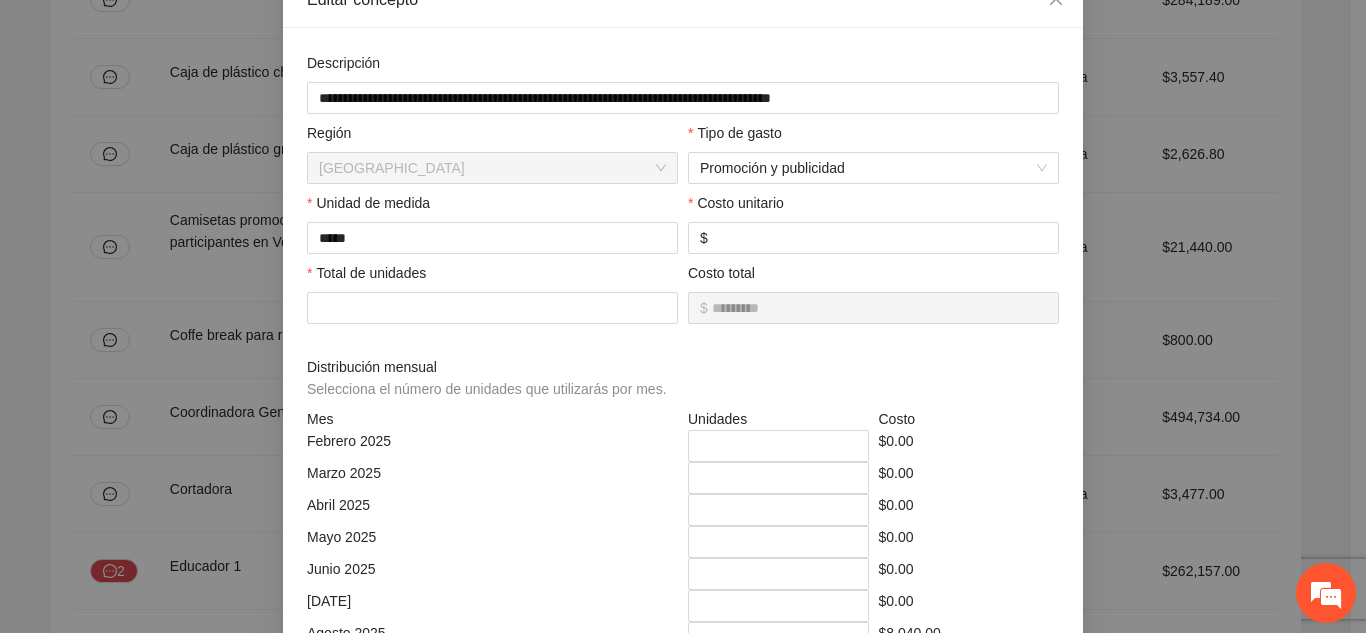 scroll, scrollTop: 118, scrollLeft: 0, axis: vertical 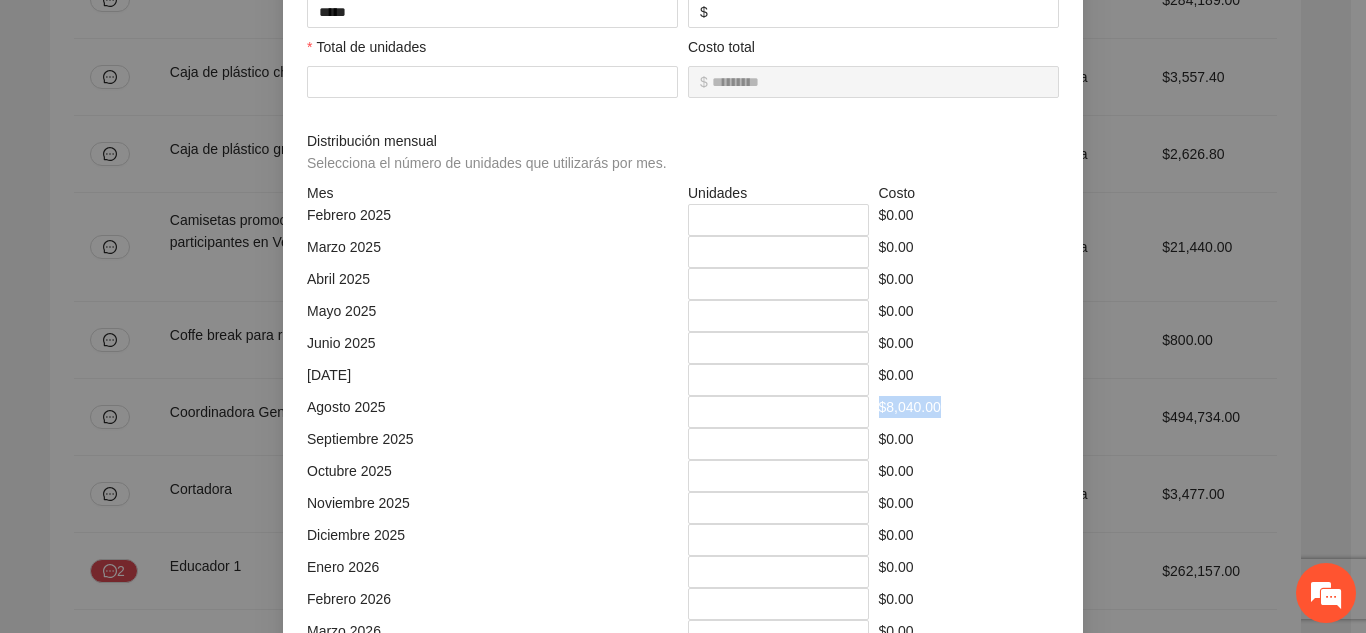 drag, startPoint x: 927, startPoint y: 408, endPoint x: 861, endPoint y: 402, distance: 66.27216 